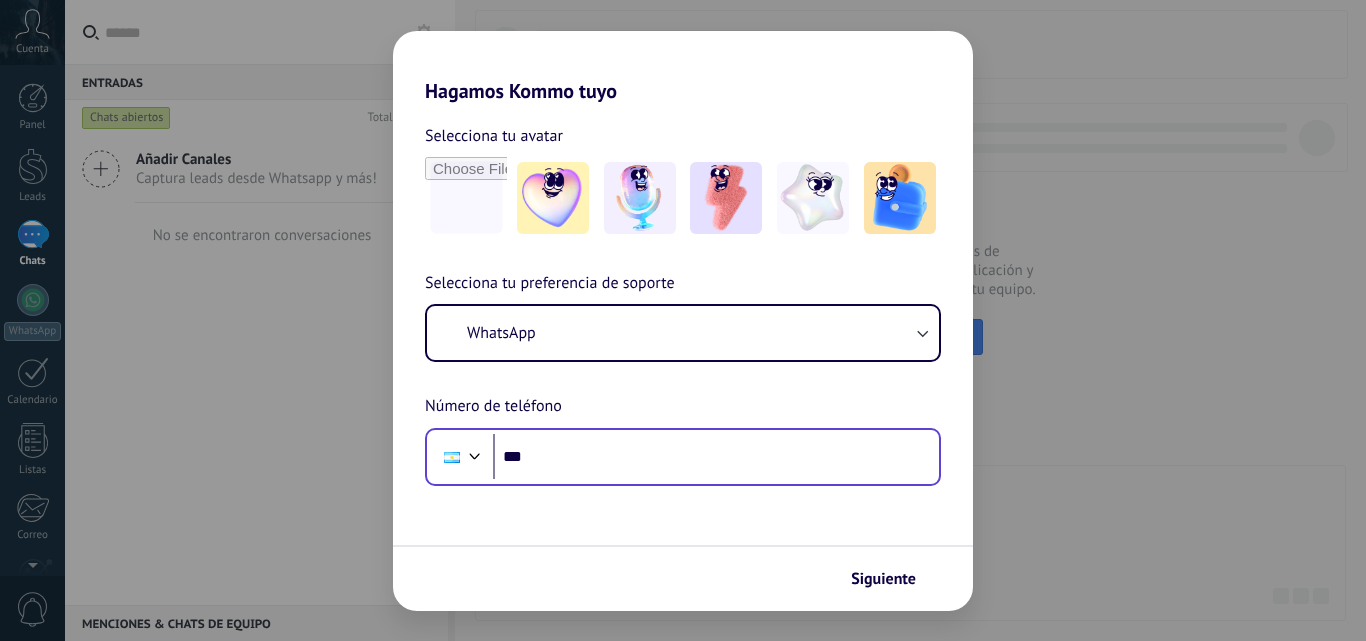 scroll, scrollTop: 0, scrollLeft: 0, axis: both 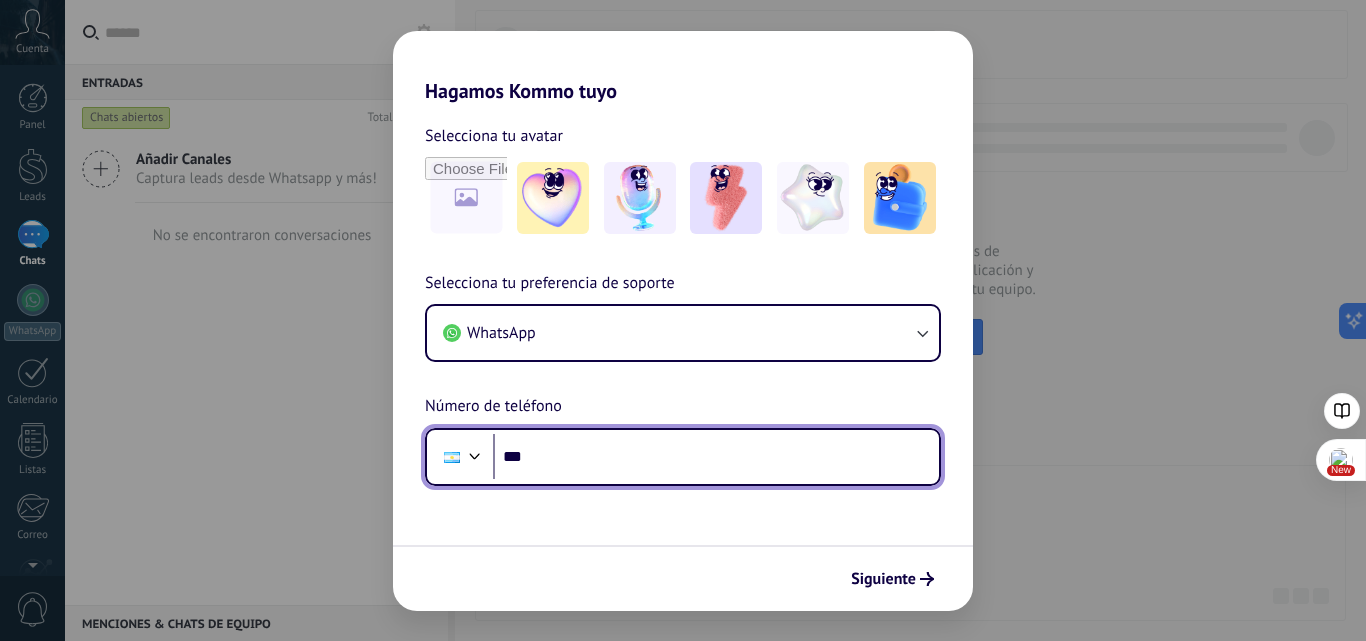click on "***" at bounding box center [716, 457] 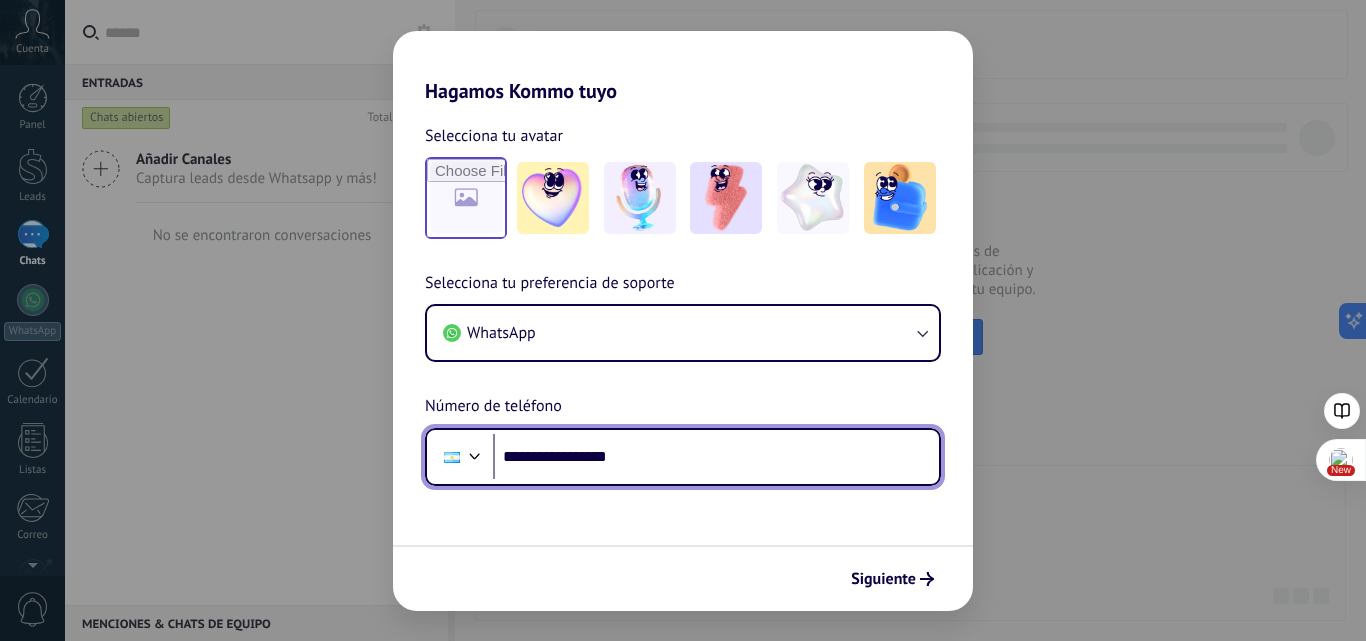 type on "**********" 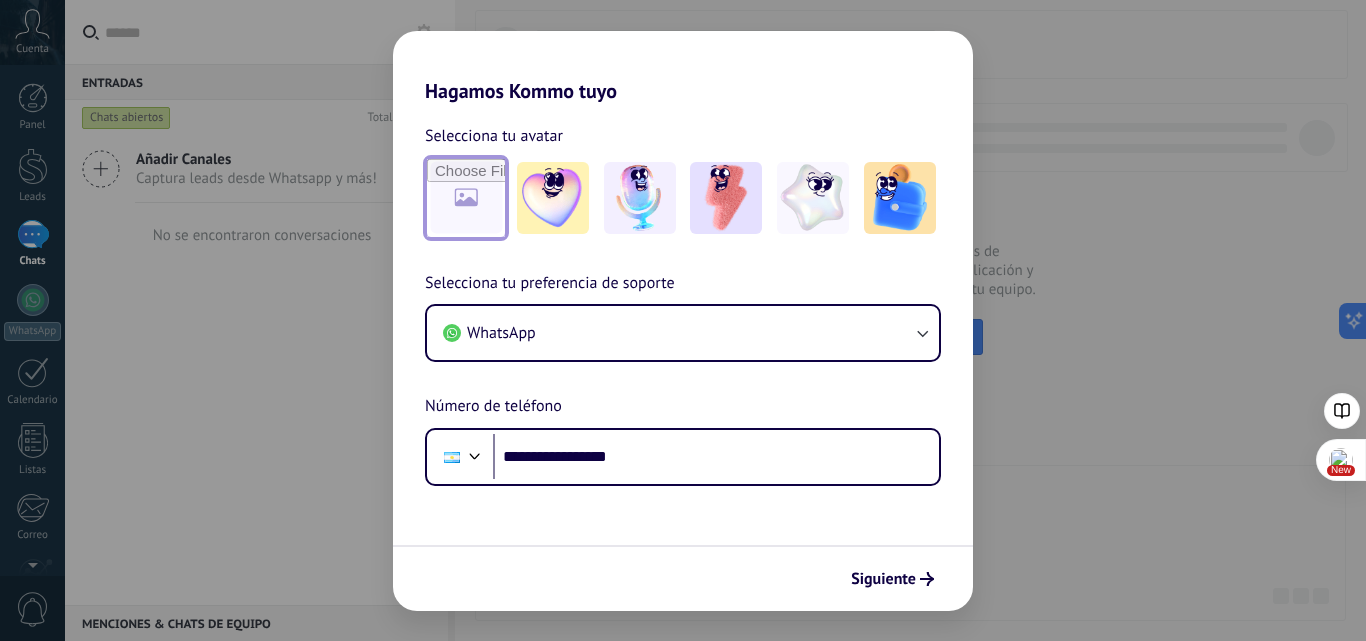 click at bounding box center [466, 198] 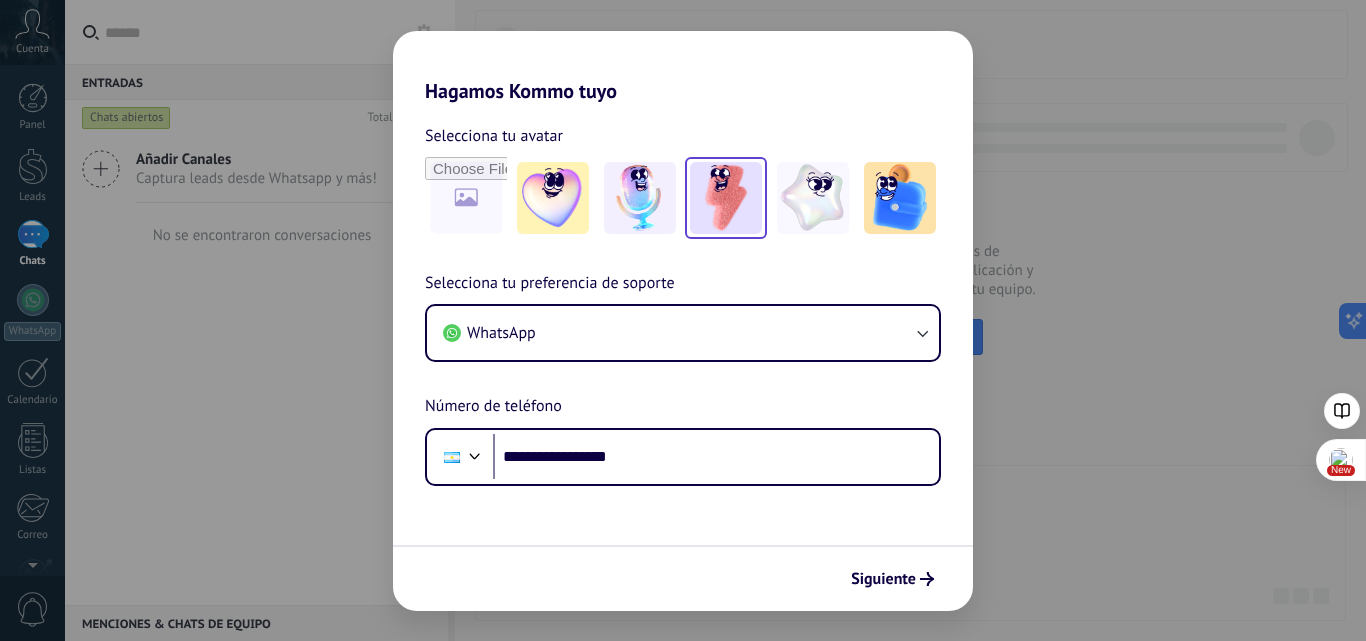 click at bounding box center [726, 198] 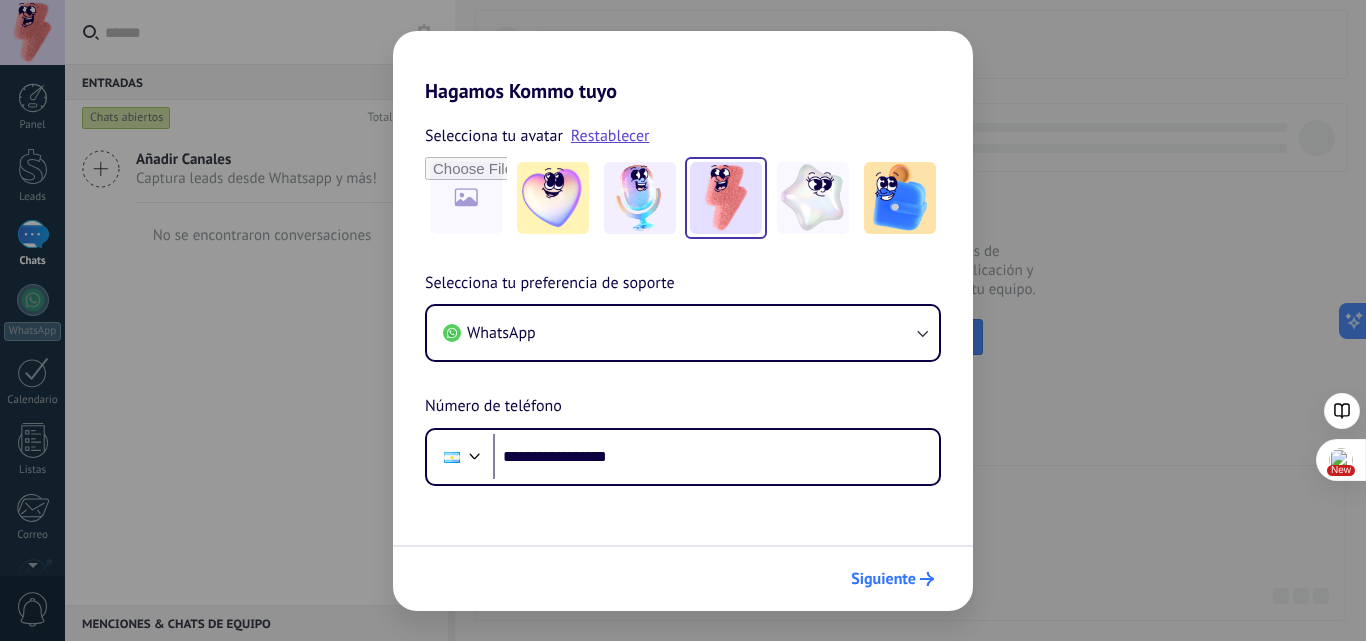 click on "Siguiente" at bounding box center (883, 579) 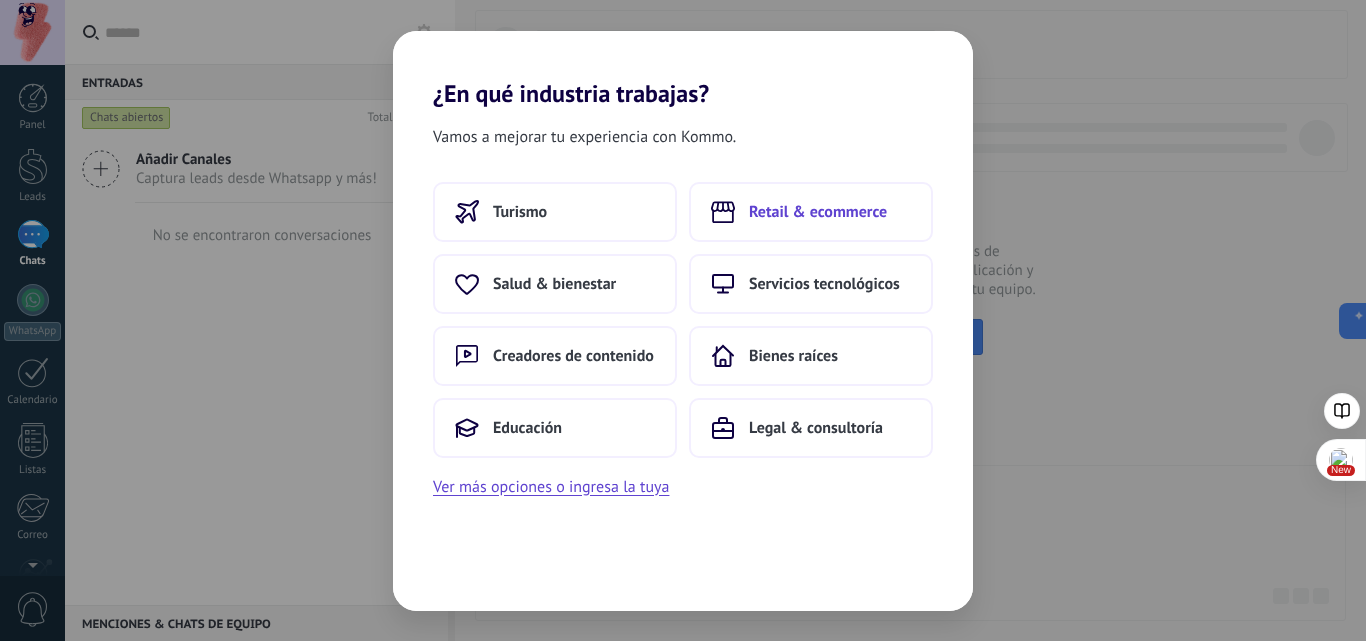 click on "Retail & ecommerce" at bounding box center [818, 212] 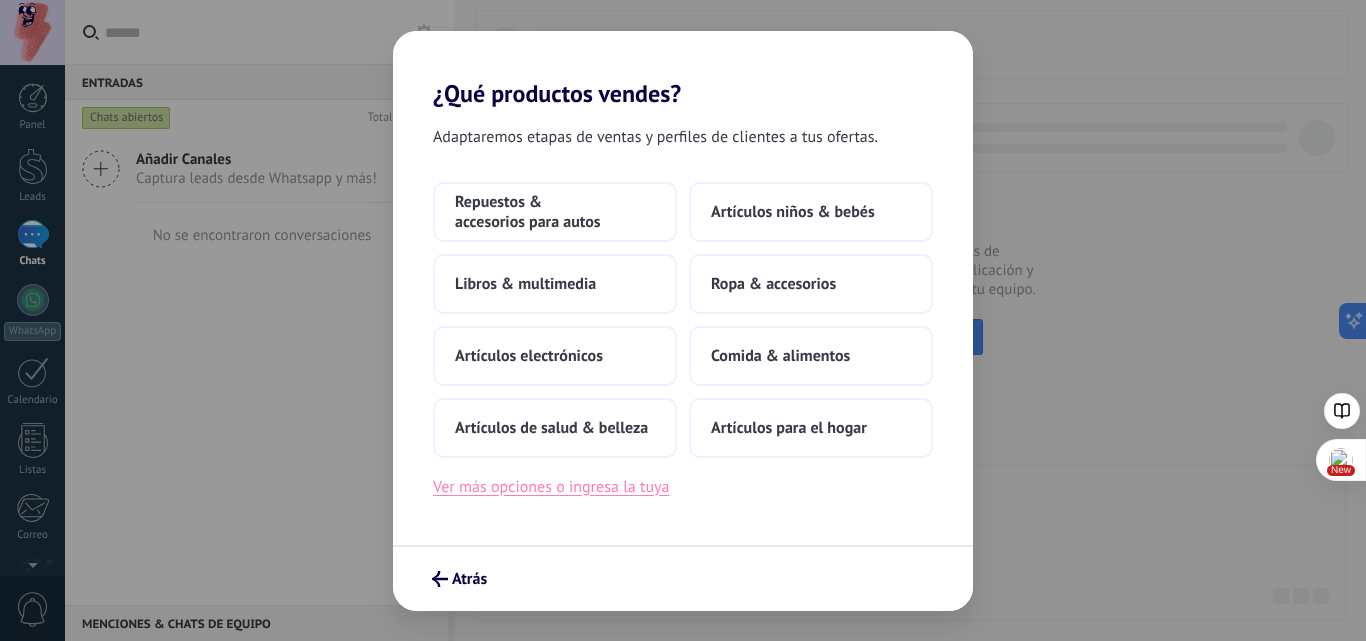 click on "Ver más opciones o ingresa la tuya" at bounding box center (551, 487) 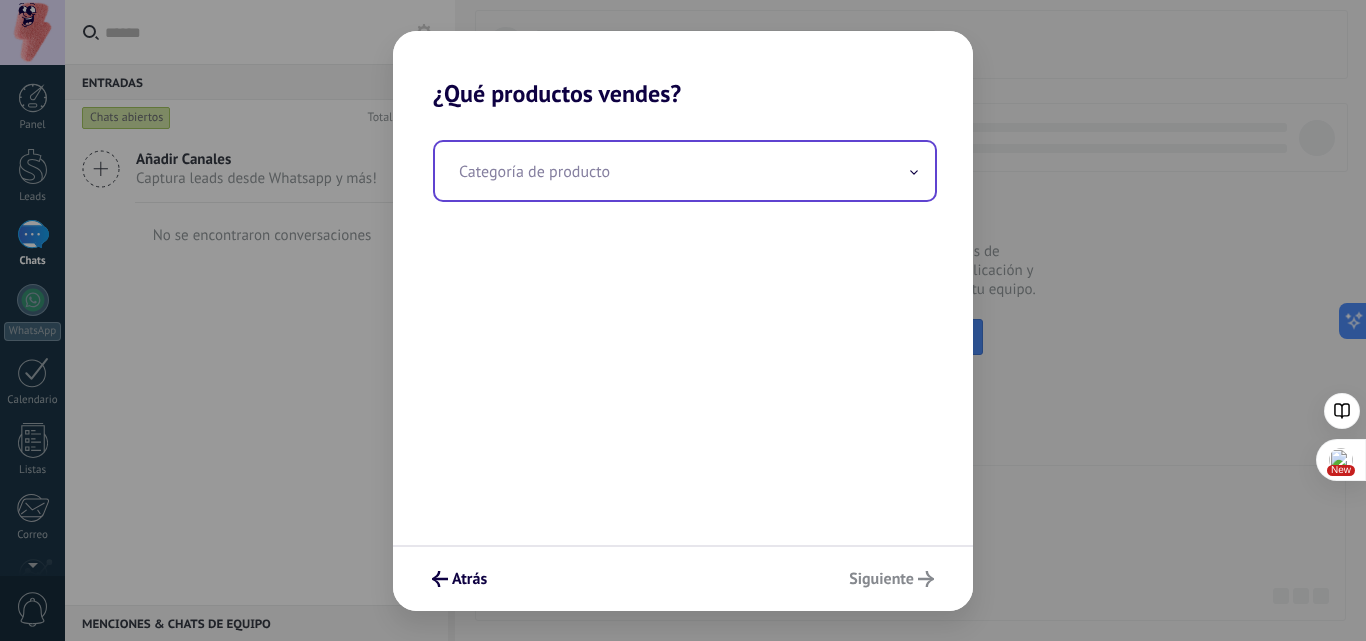 click at bounding box center (685, 171) 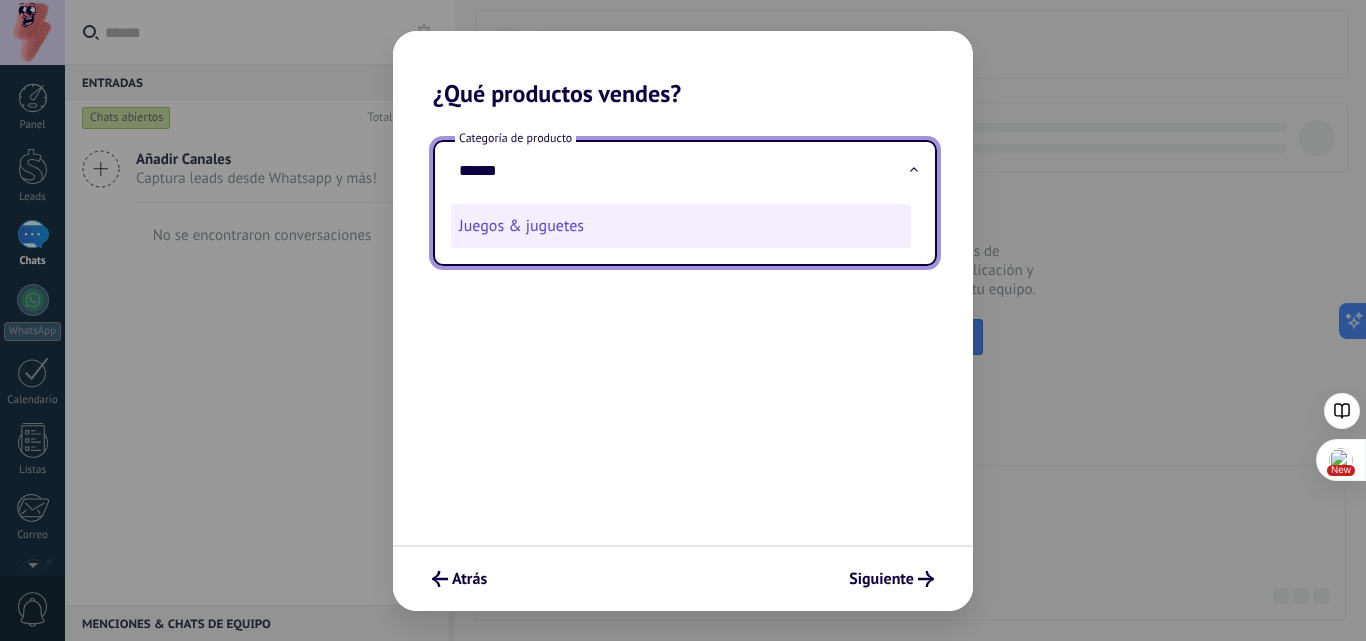 click on "Juegos & juguetes" at bounding box center (681, 226) 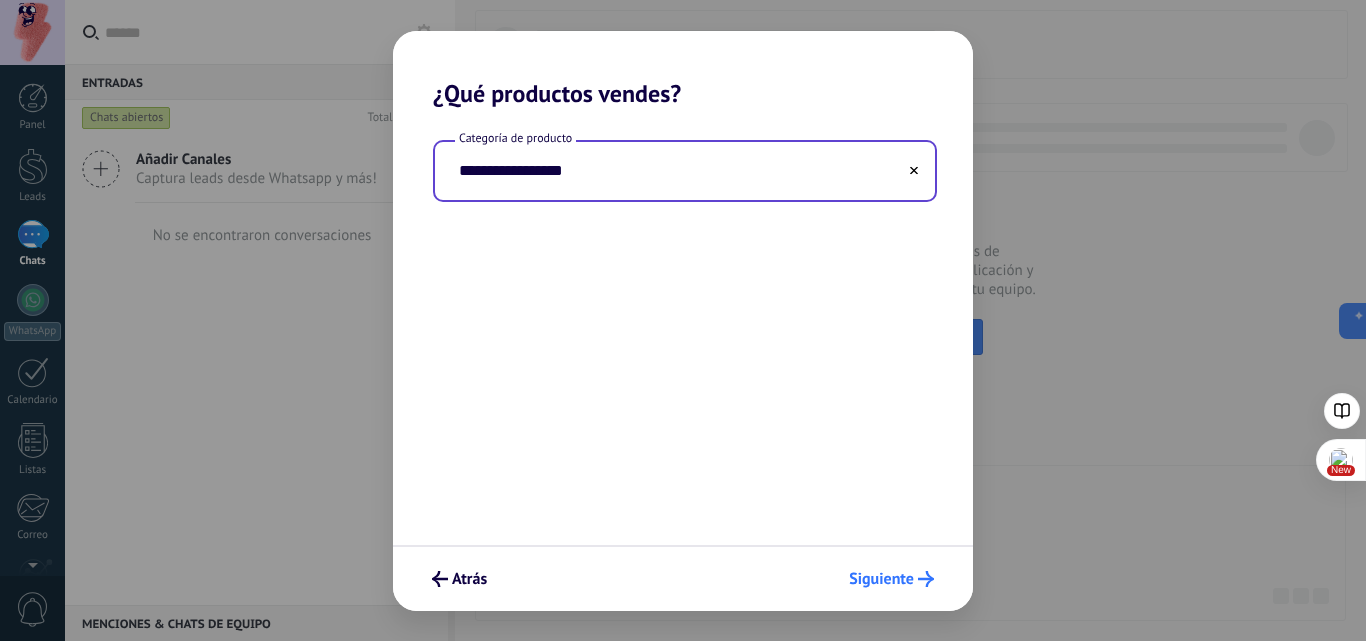 click on "Siguiente" at bounding box center (881, 579) 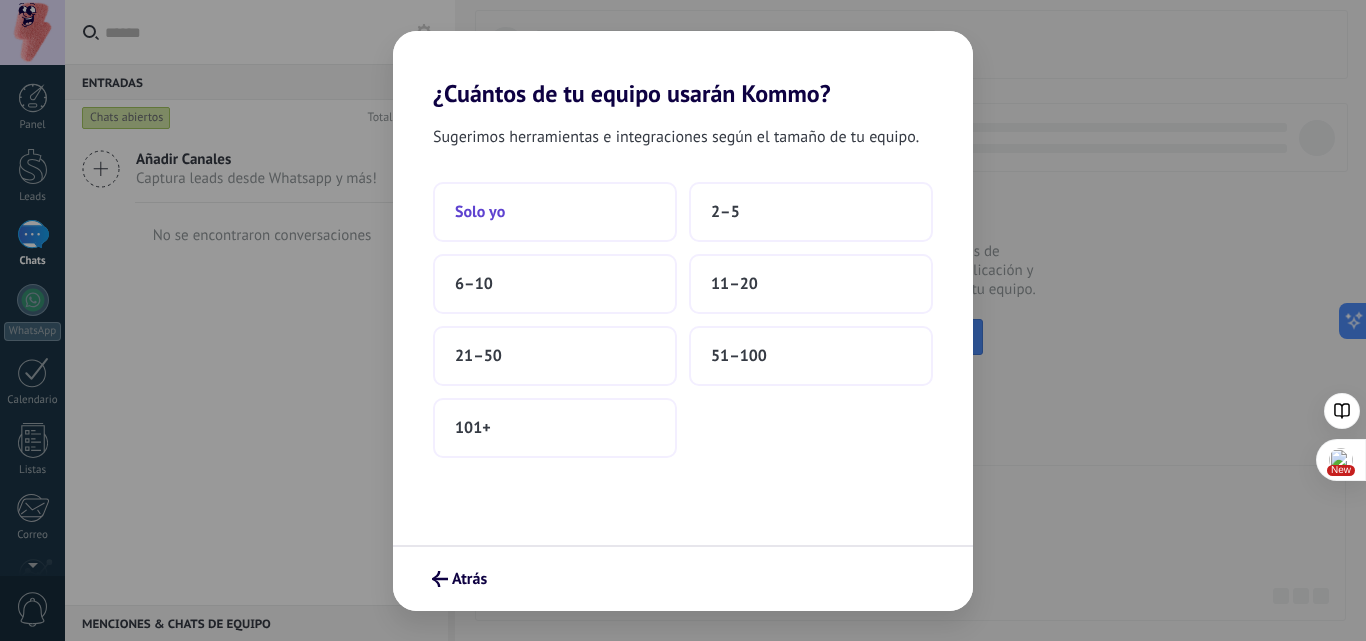 click on "Solo yo" at bounding box center [555, 212] 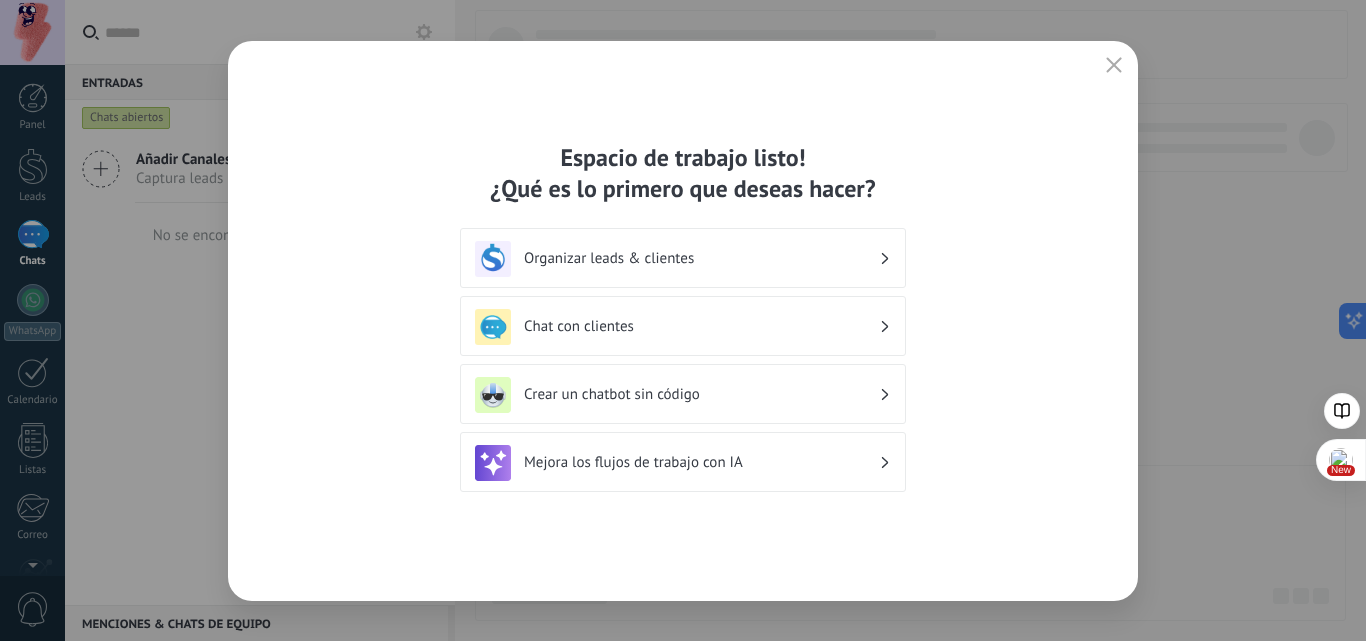 click on "Organizar leads & clientes" at bounding box center (701, 258) 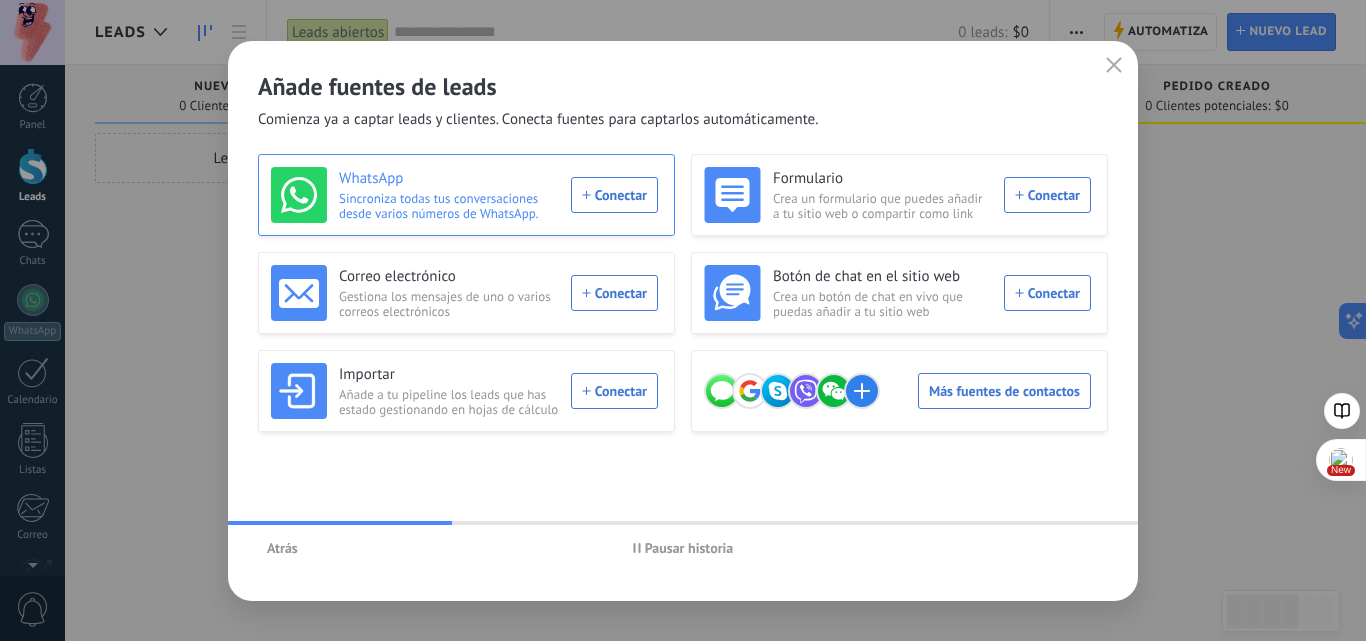 click on "WhatsApp Sincroniza todas tus conversaciones desde varios números de WhatsApp. Conectar" at bounding box center (464, 195) 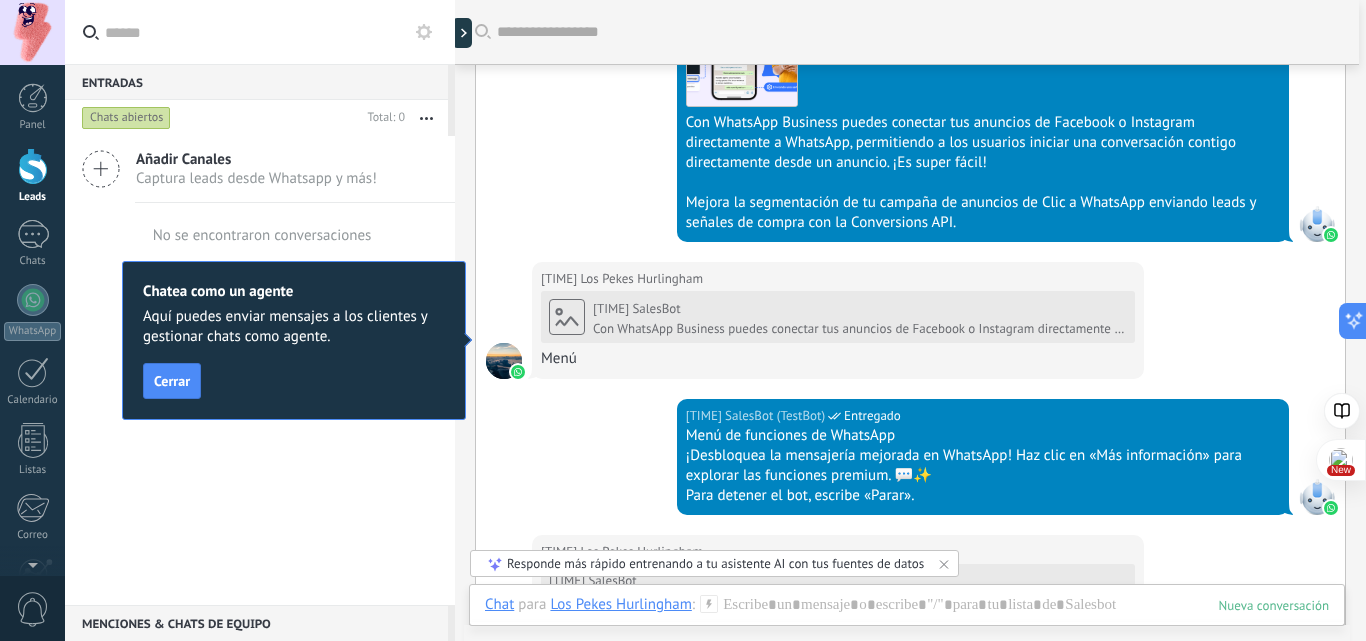 scroll, scrollTop: 2133, scrollLeft: 0, axis: vertical 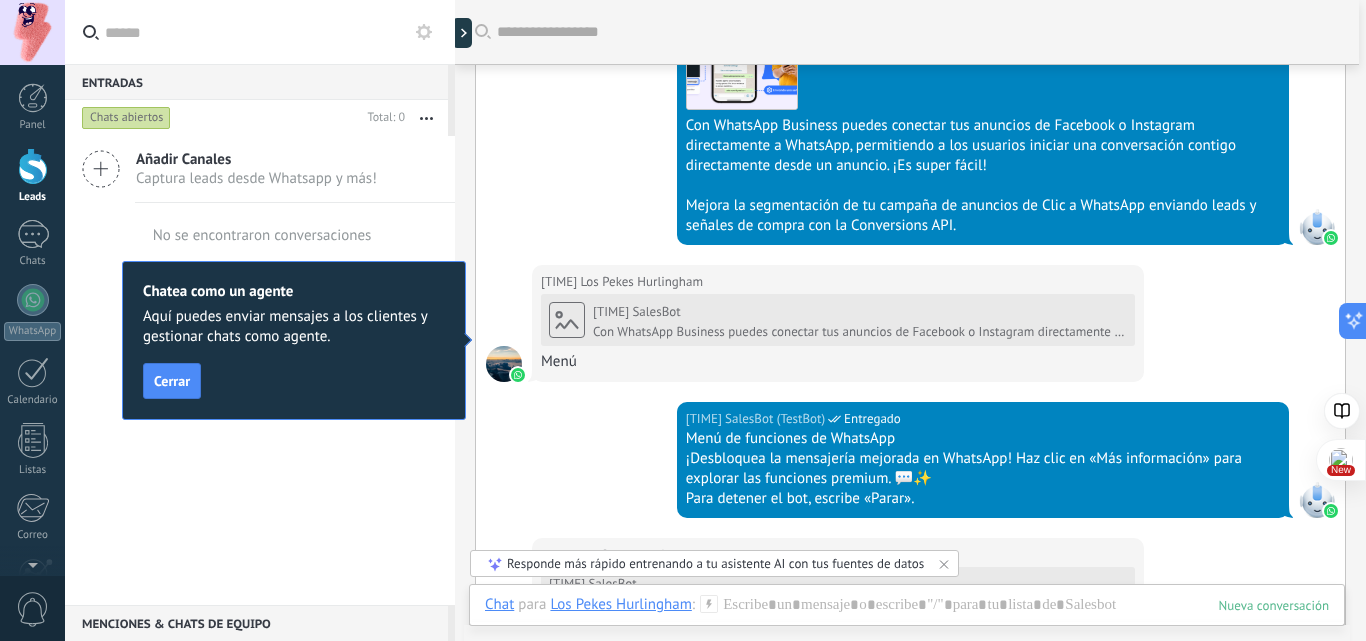 click on "Cerrar" at bounding box center [172, 381] 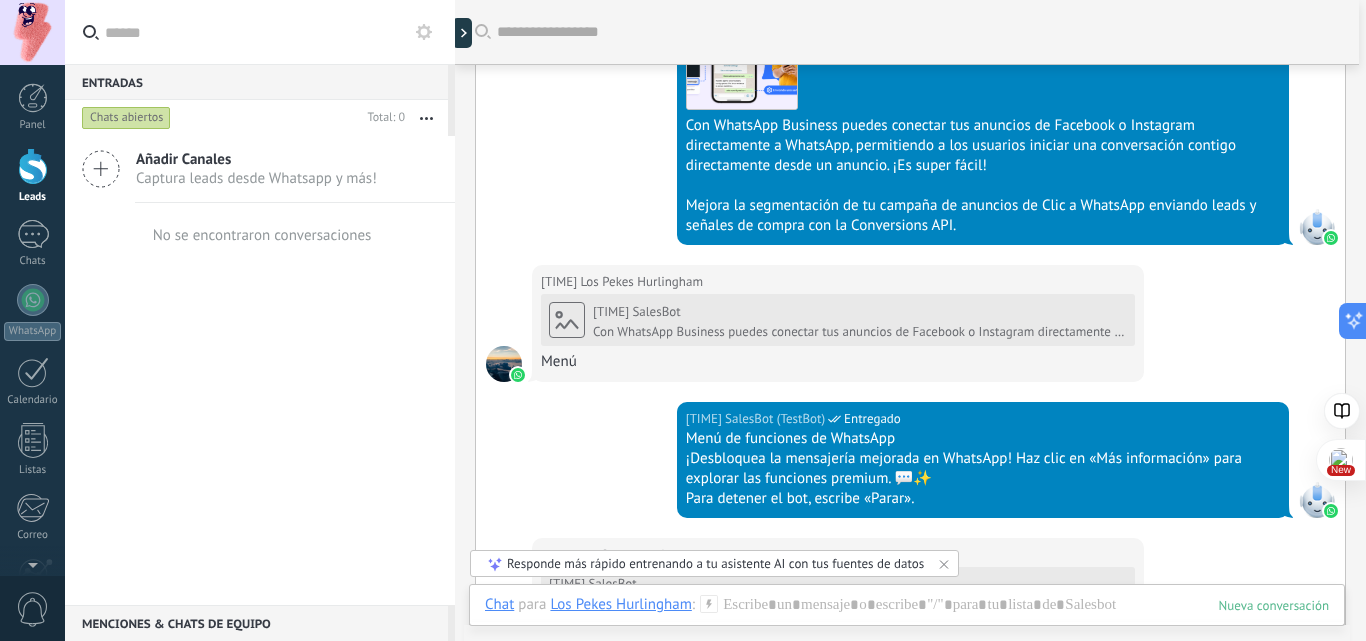 click at bounding box center [32, 32] 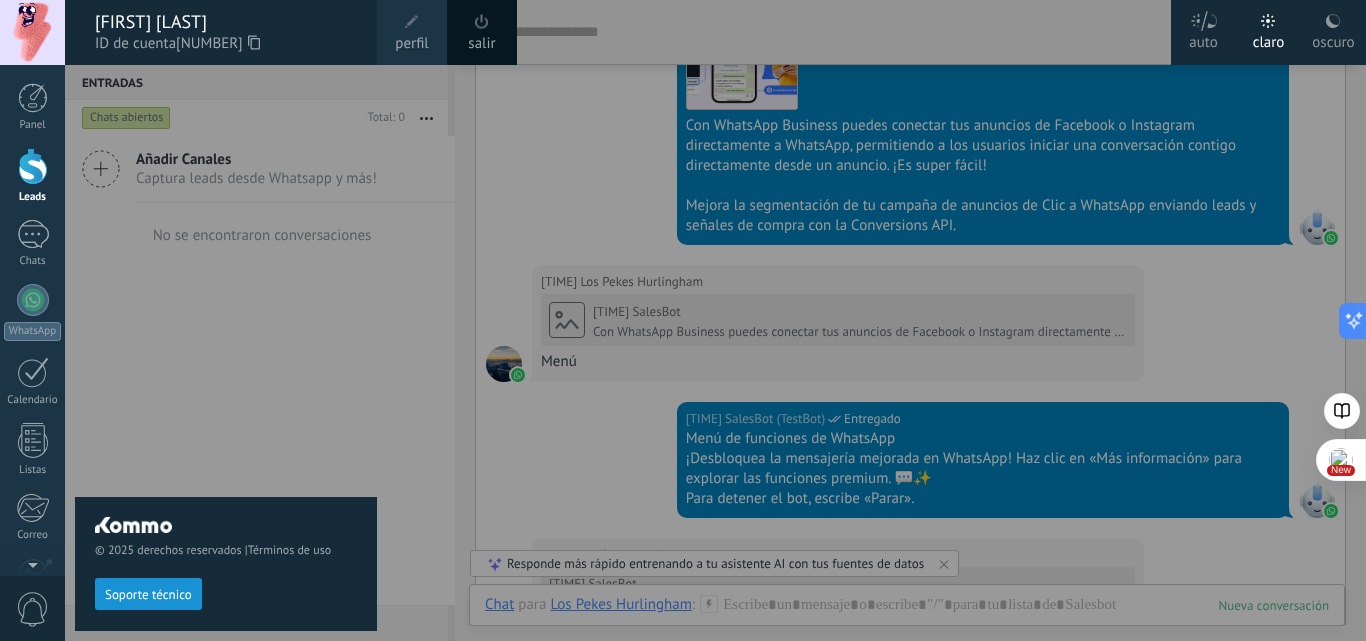 click at bounding box center [412, 22] 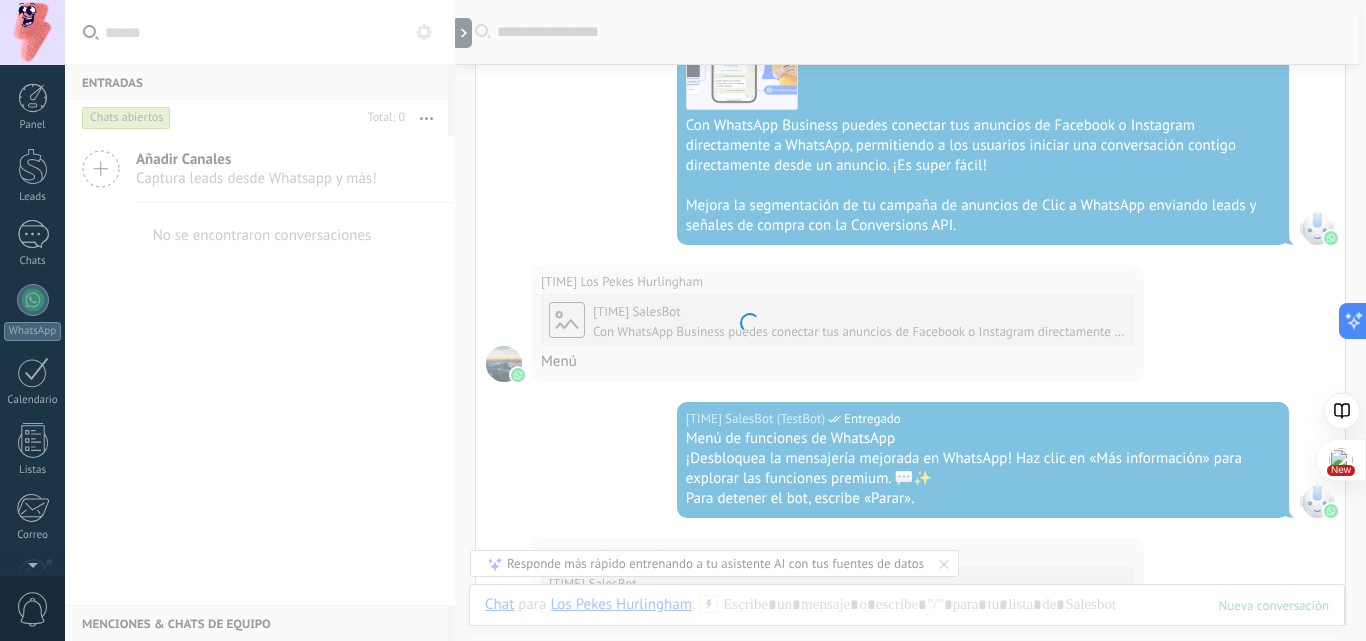 scroll, scrollTop: 191, scrollLeft: 0, axis: vertical 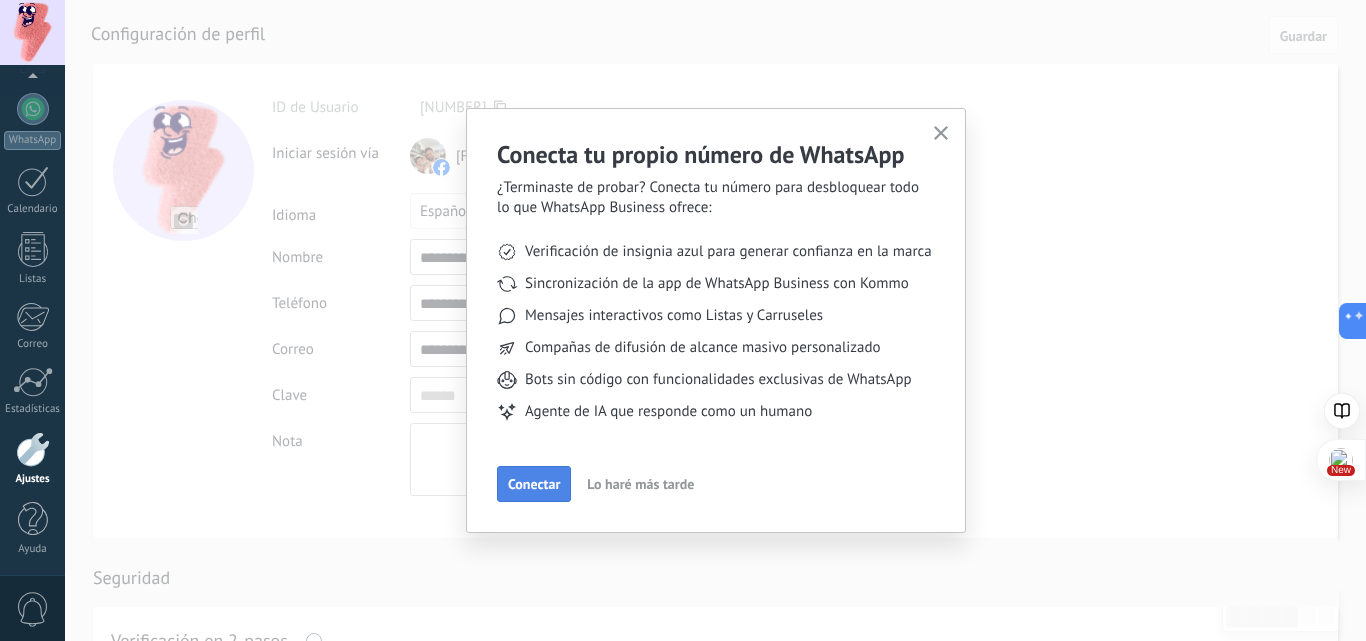 click on "Conectar" at bounding box center [534, 484] 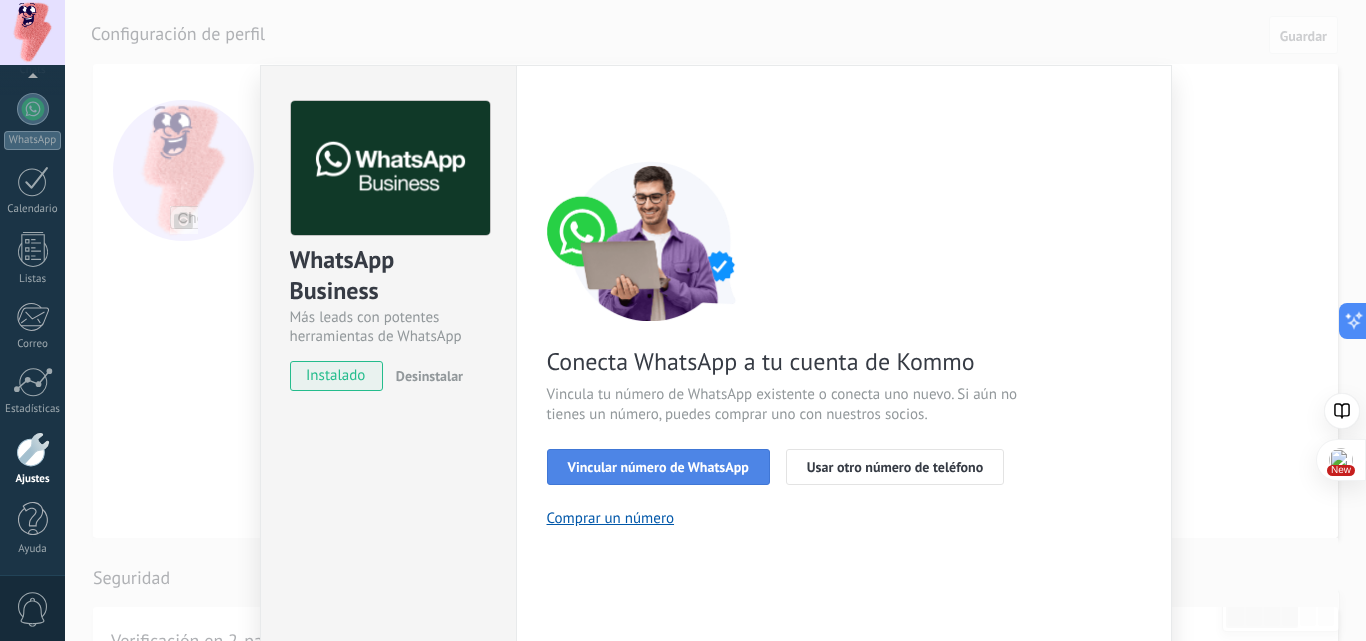 click on "Vincular número de WhatsApp" at bounding box center (658, 467) 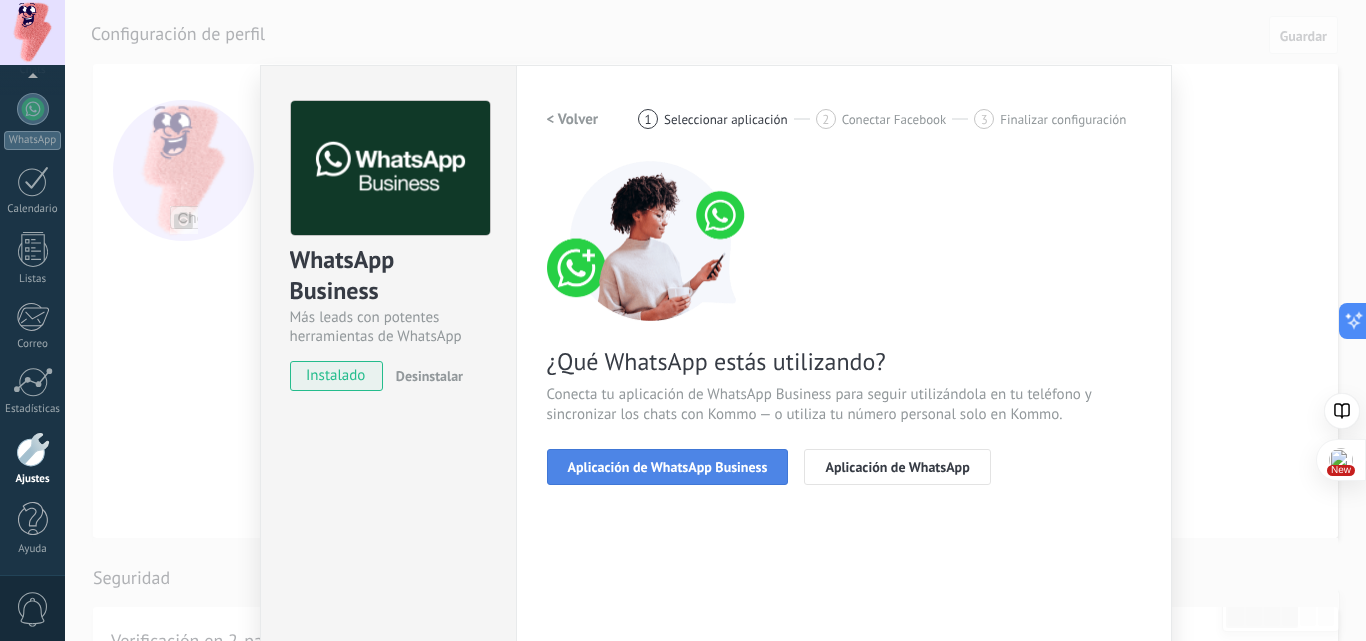 click on "Aplicación de WhatsApp Business" at bounding box center [668, 467] 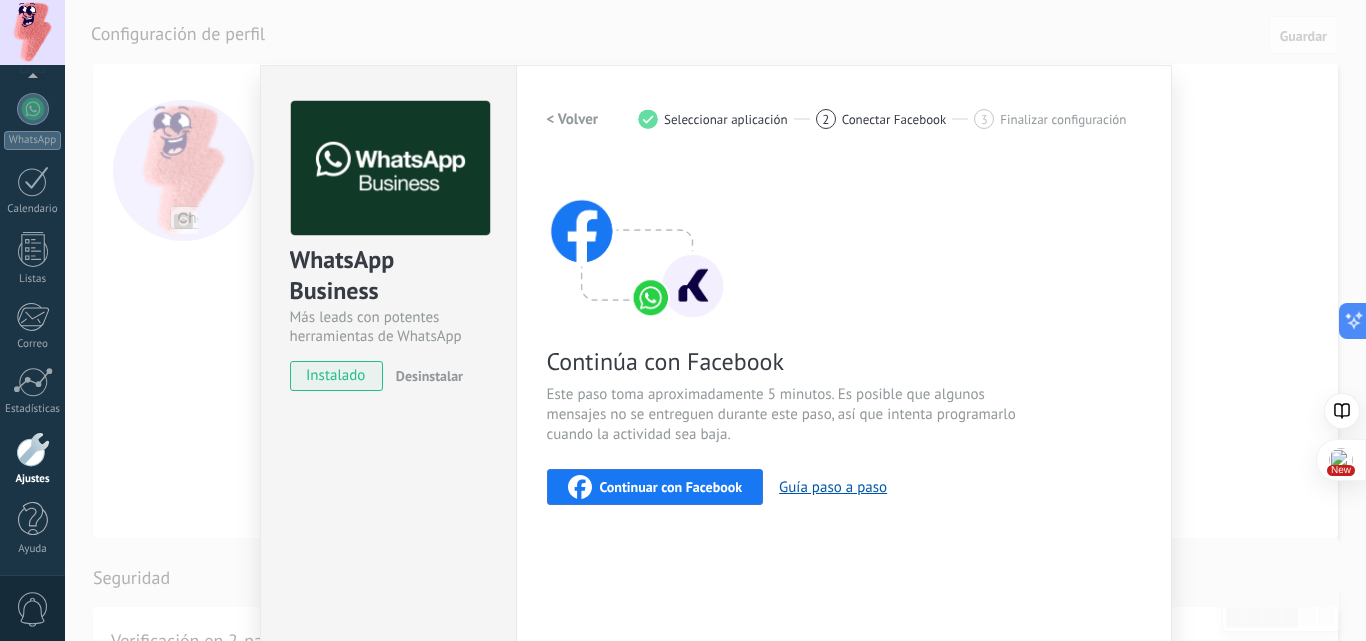 click on "Continuar con Facebook" at bounding box center [655, 487] 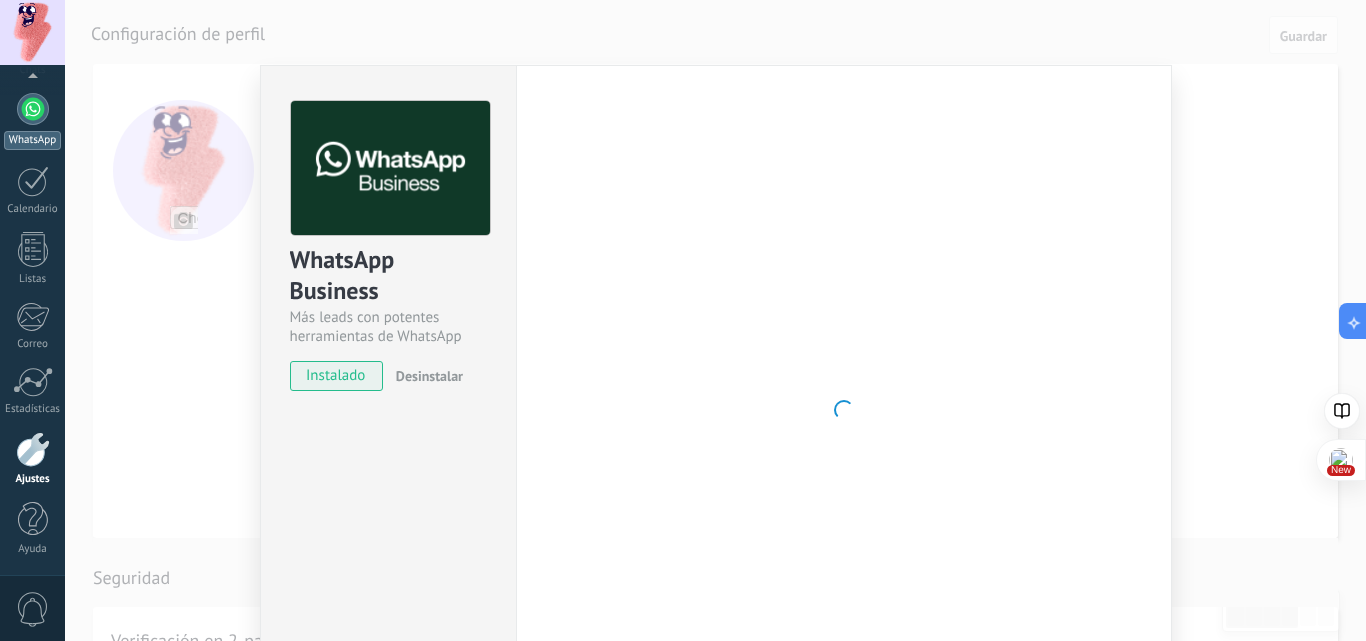 click at bounding box center [33, 109] 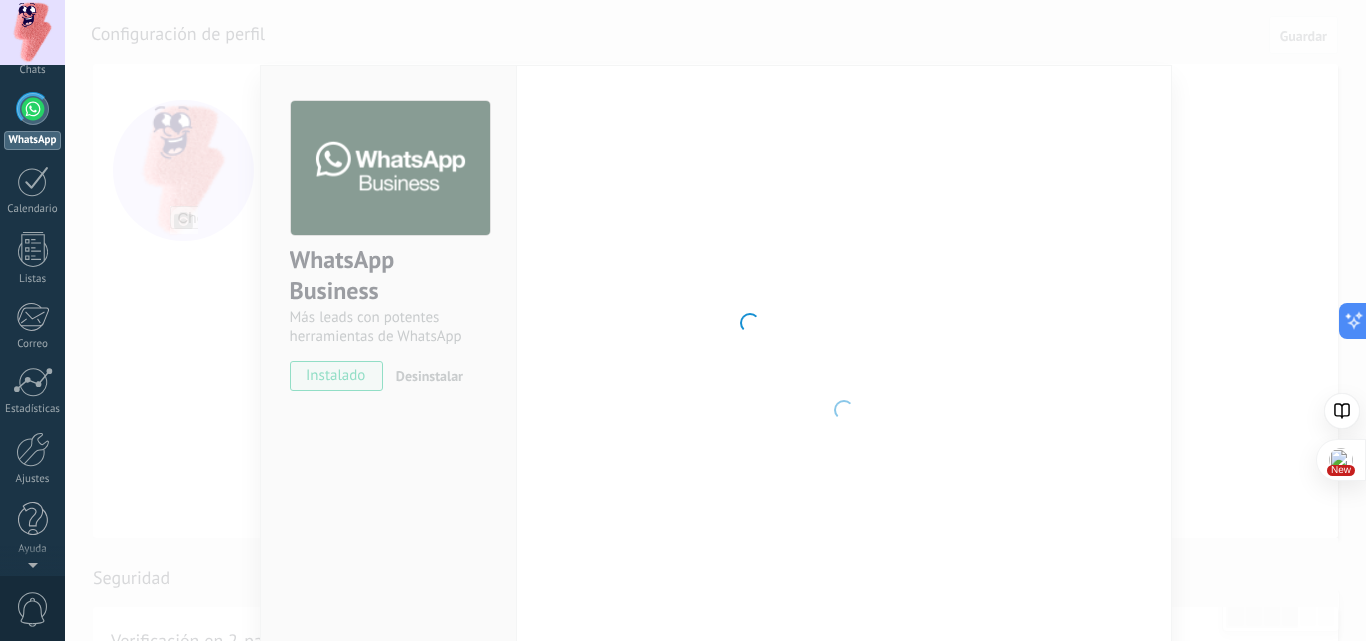 scroll, scrollTop: 0, scrollLeft: 0, axis: both 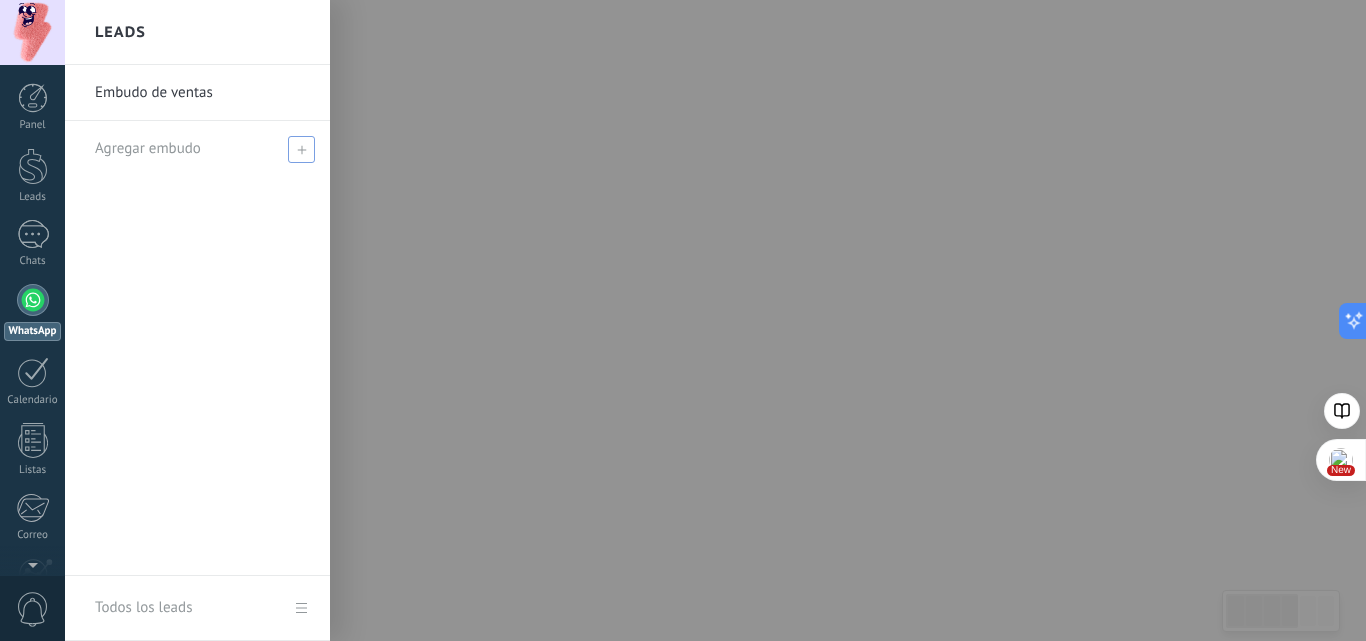 click at bounding box center [301, 149] 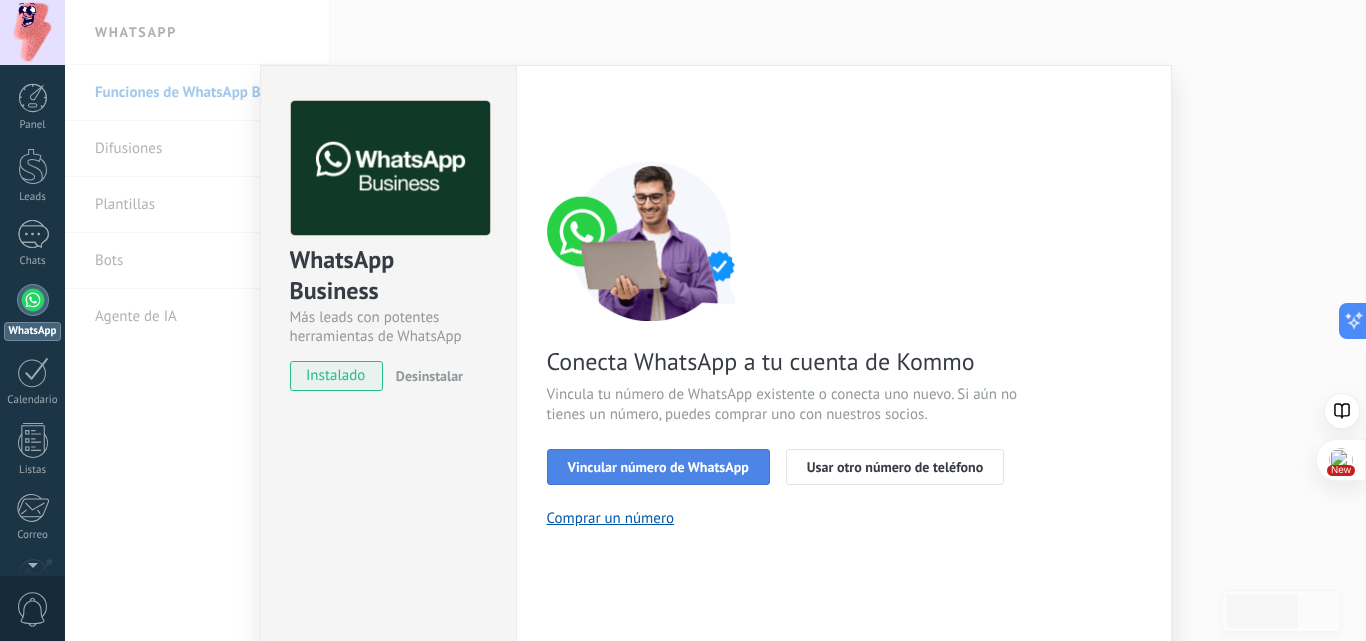 click on "Vincular número de WhatsApp" at bounding box center (658, 467) 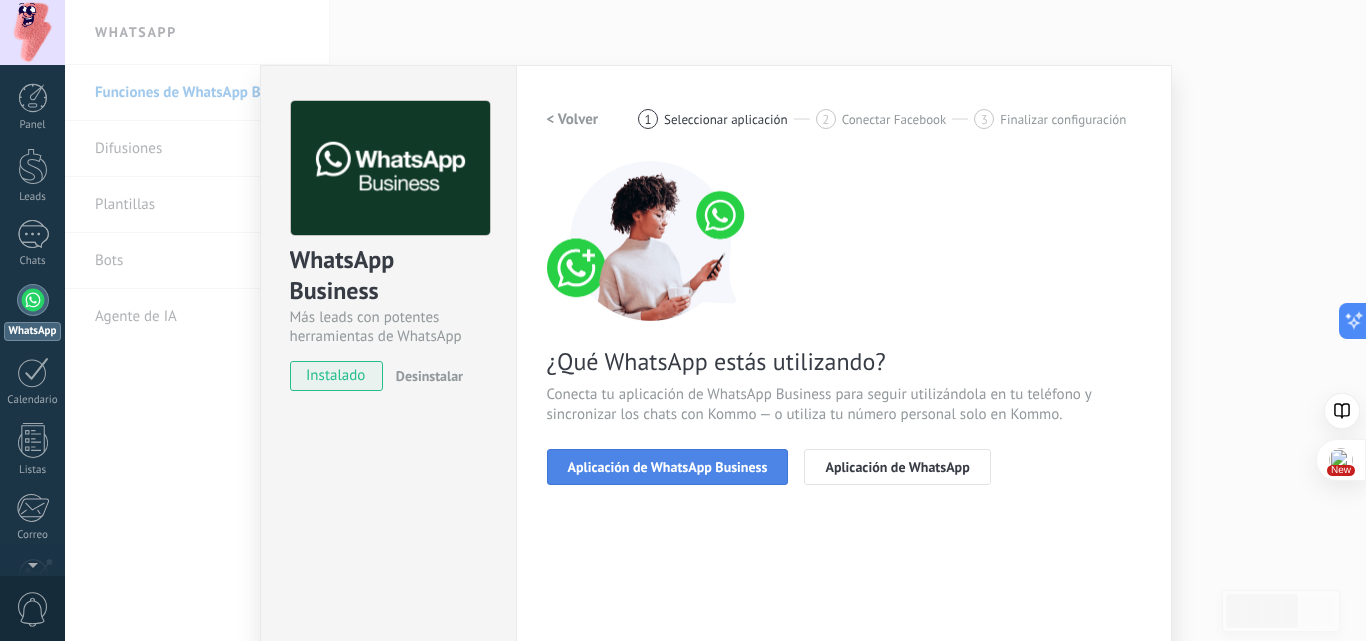 click on "Aplicación de WhatsApp Business" at bounding box center (668, 467) 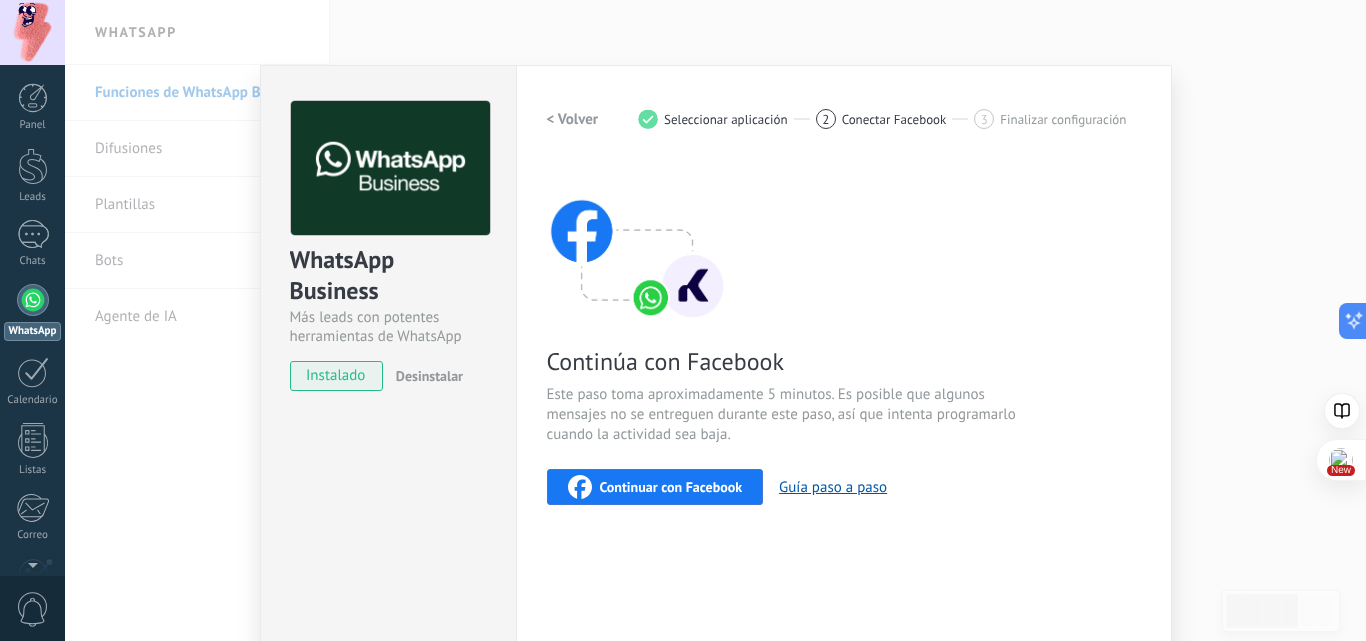 click on "Continuar con Facebook" at bounding box center [671, 487] 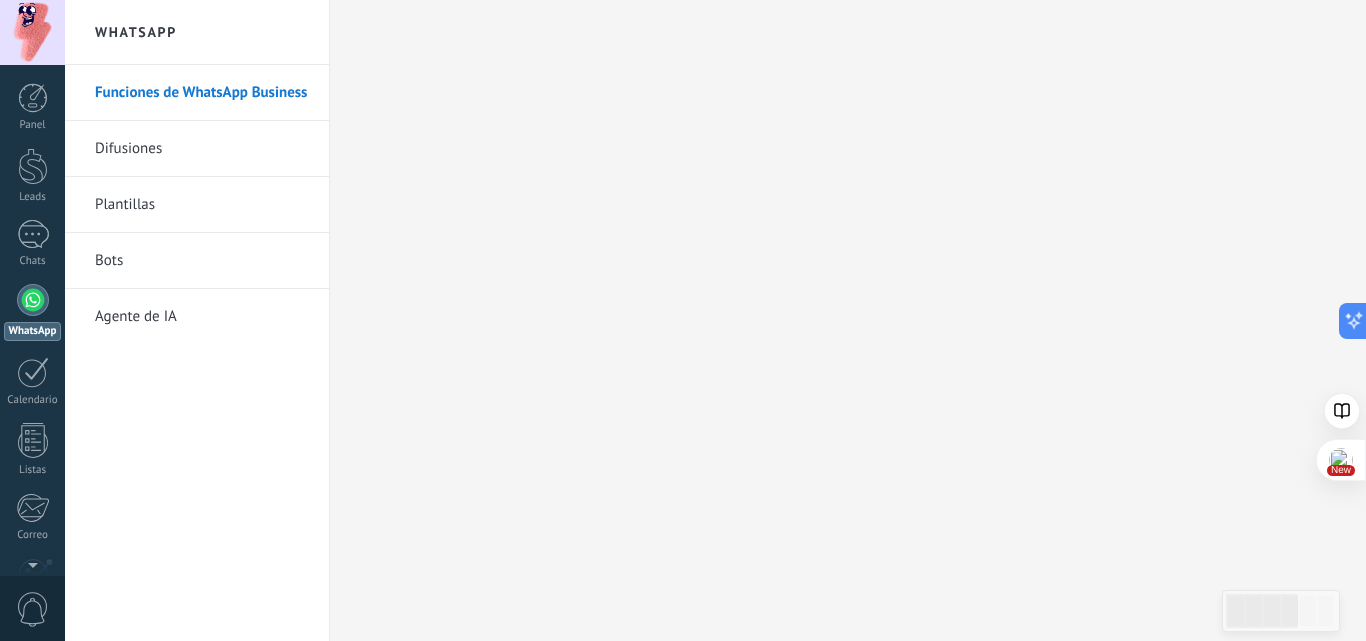 click on "Difusiones" at bounding box center (202, 149) 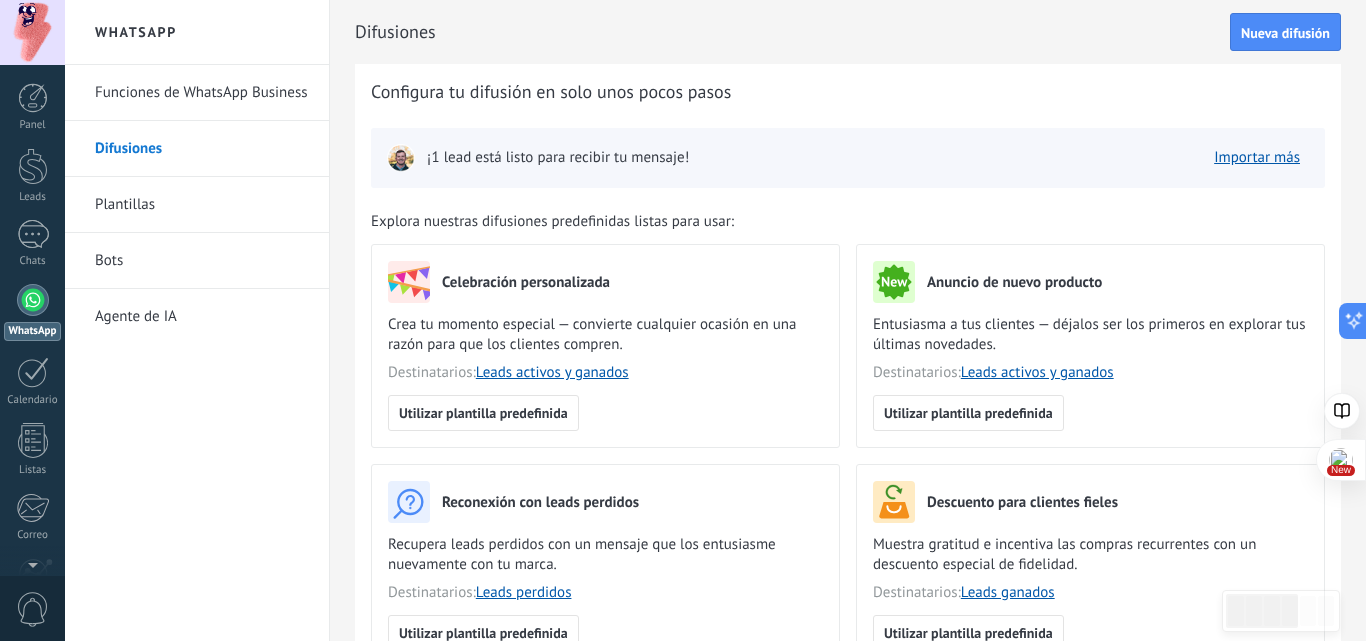 scroll, scrollTop: 100, scrollLeft: 0, axis: vertical 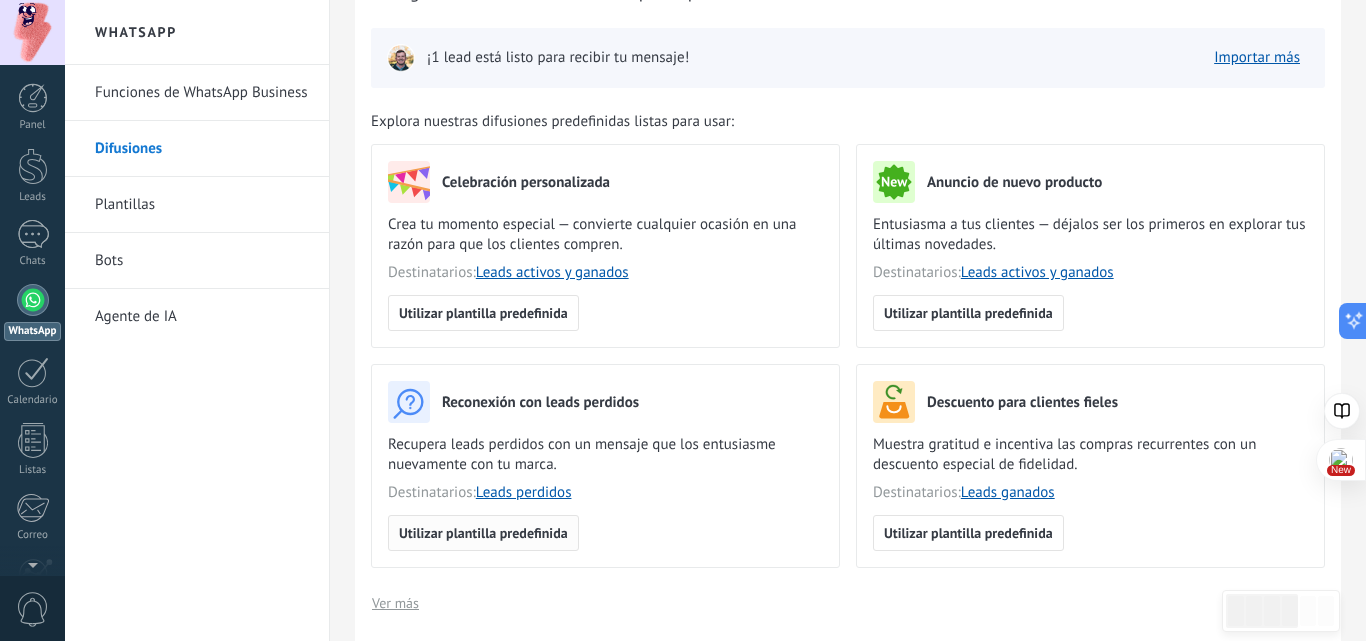 click on "Utilizar plantilla predefinida" at bounding box center [483, 533] 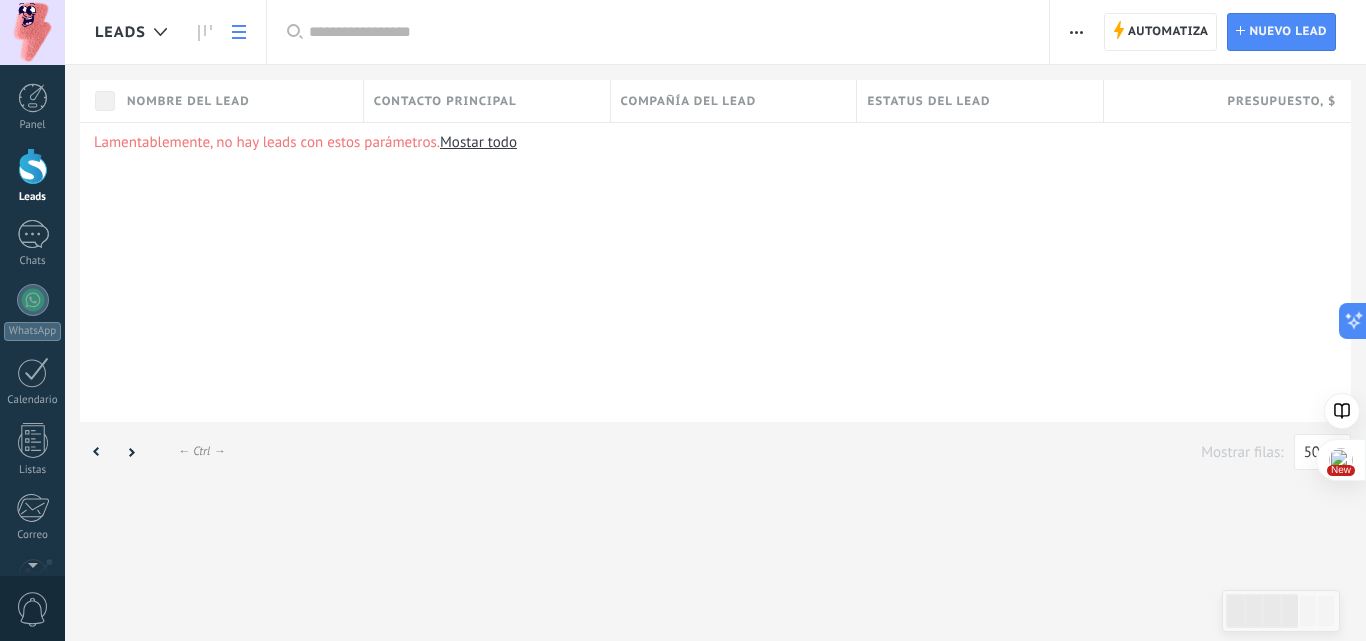 click on "Mostar todo" at bounding box center [478, 142] 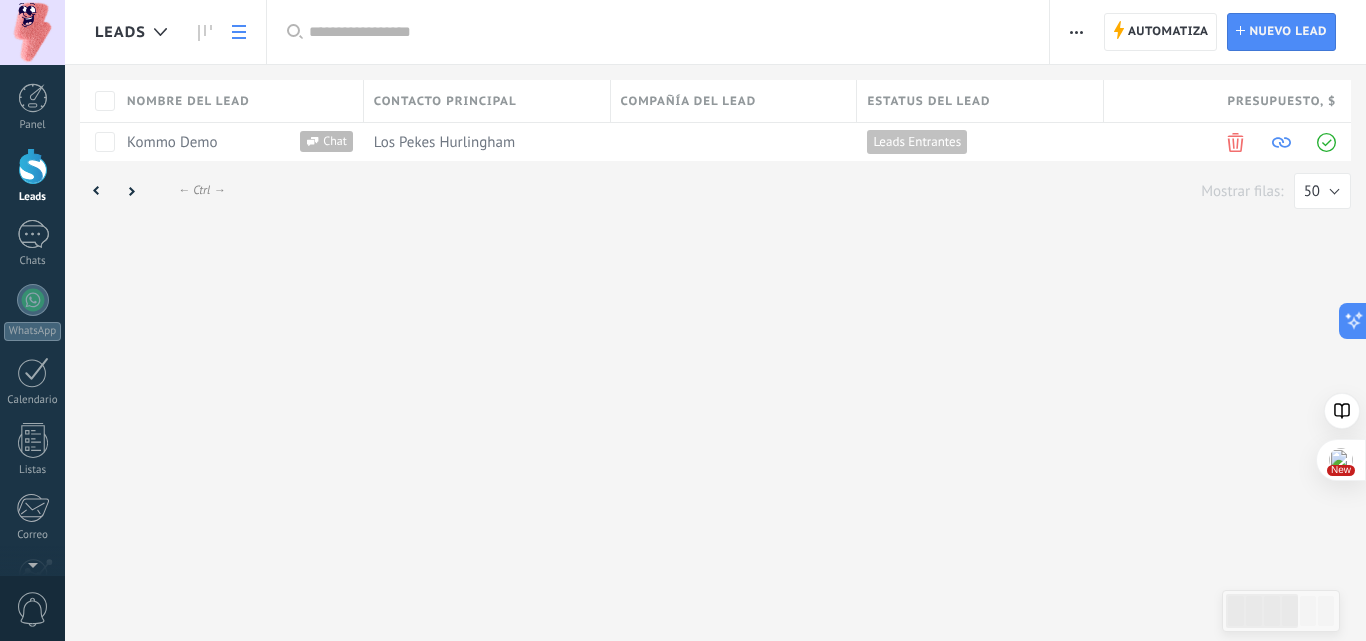 click on "← Alt → ← Ctrl → Mostrar filas: 25 50 100 200 50" at bounding box center [715, 191] 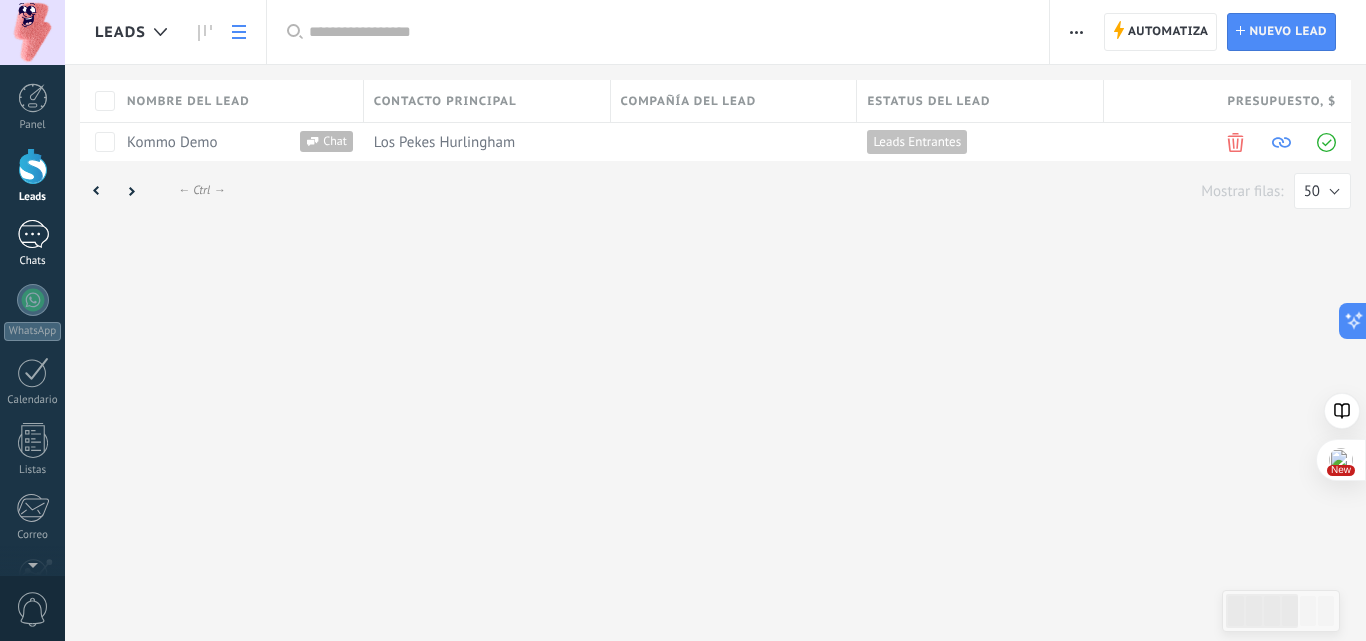 click on "1" at bounding box center [33, 234] 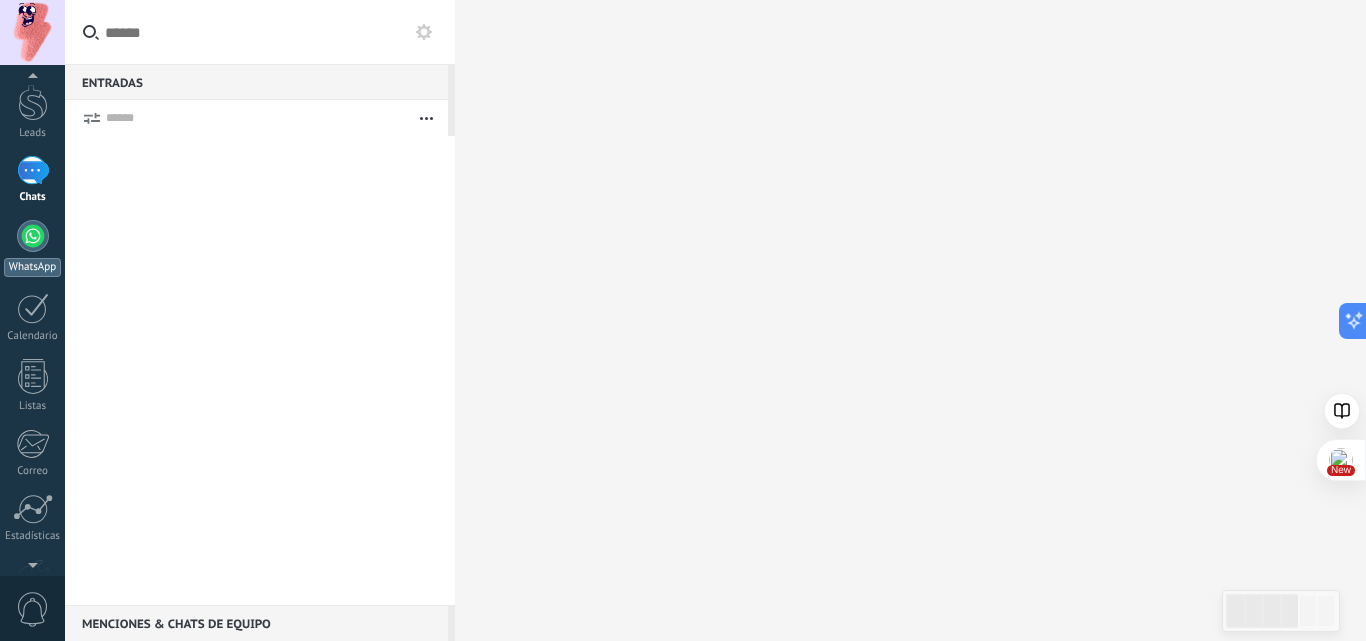 scroll, scrollTop: 100, scrollLeft: 0, axis: vertical 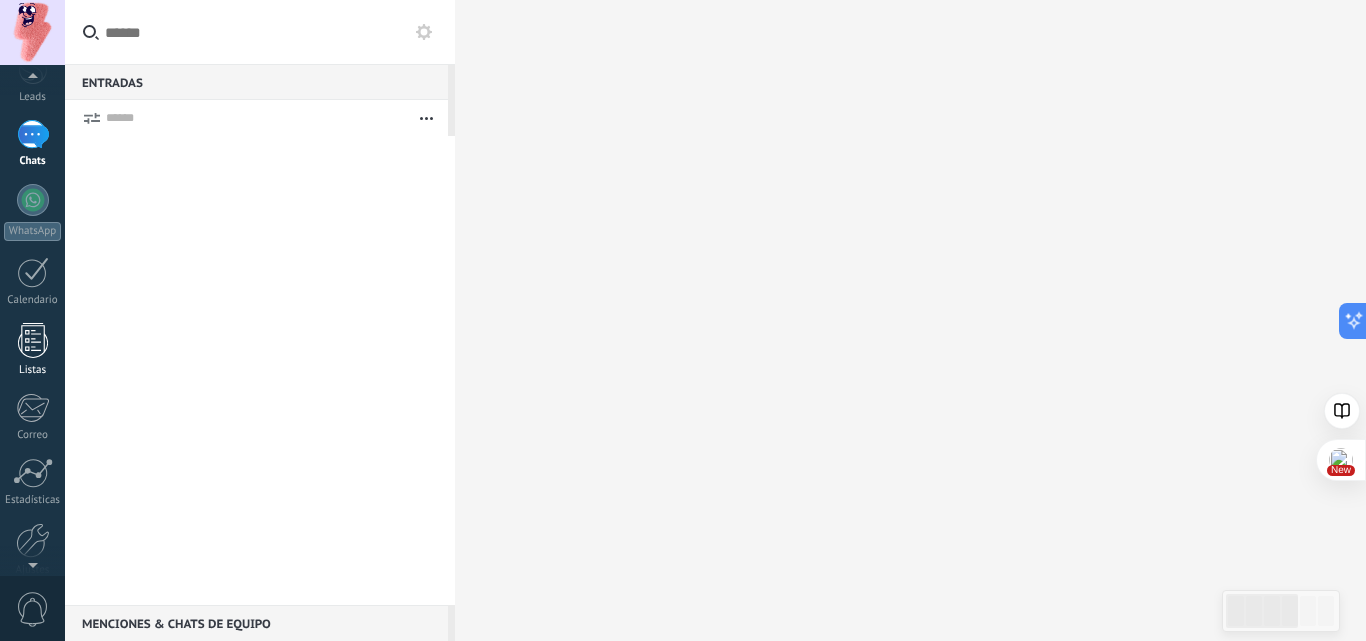 click at bounding box center (33, 340) 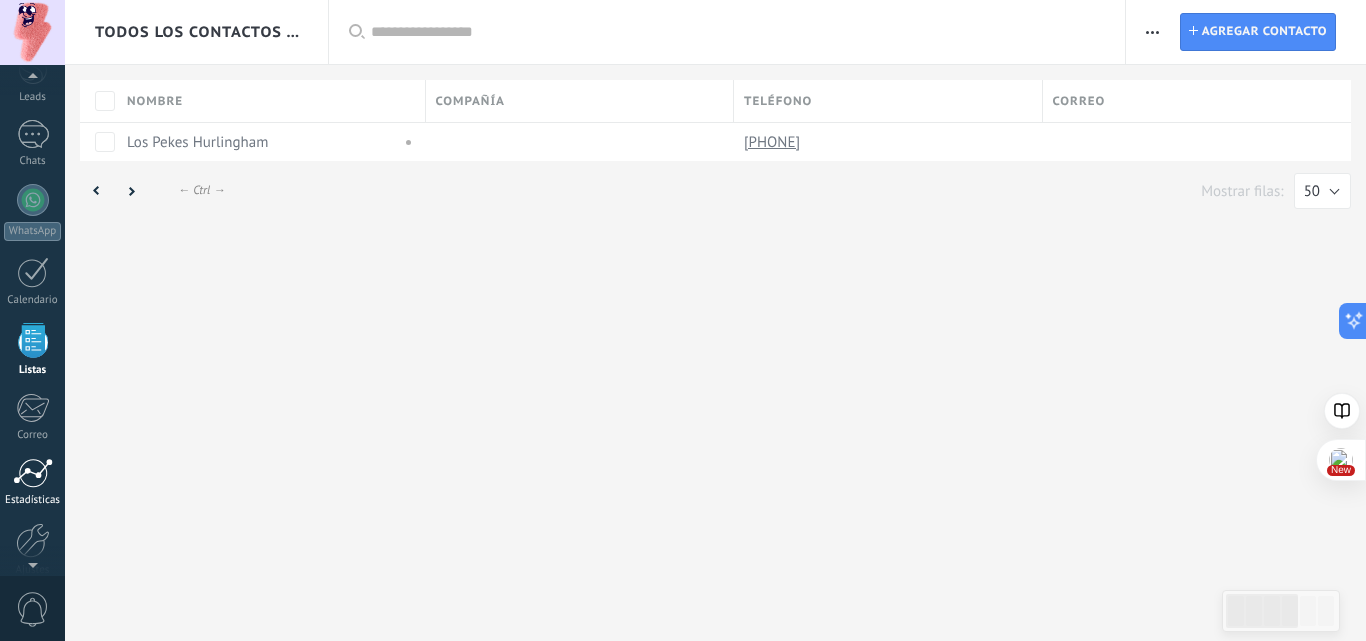 scroll, scrollTop: 124, scrollLeft: 0, axis: vertical 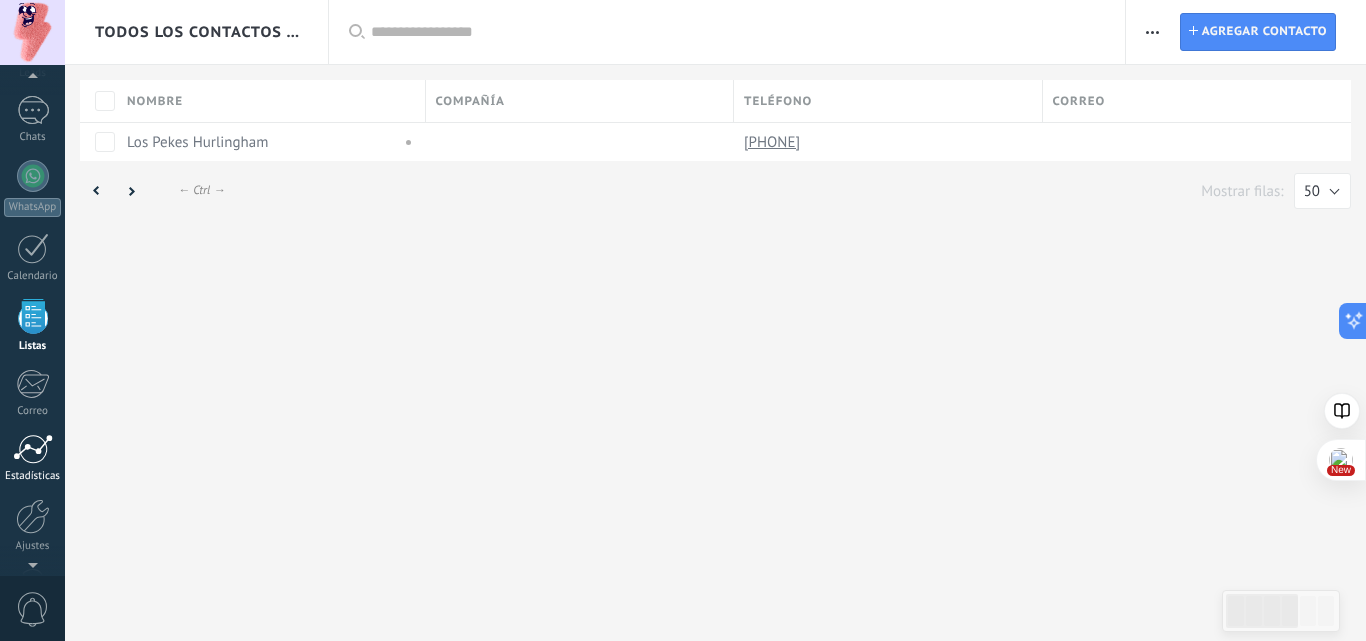click on "Panel
Leads
1
Chats
WhatsApp
Clientes" at bounding box center (32, 301) 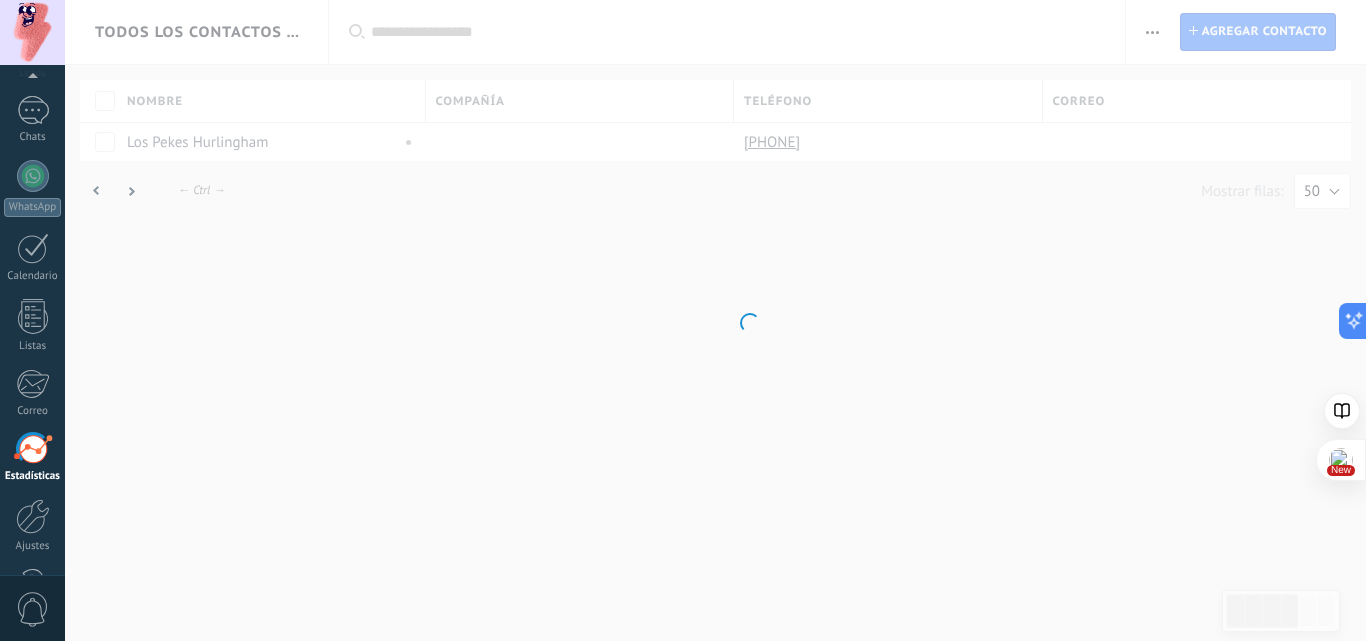 scroll, scrollTop: 191, scrollLeft: 0, axis: vertical 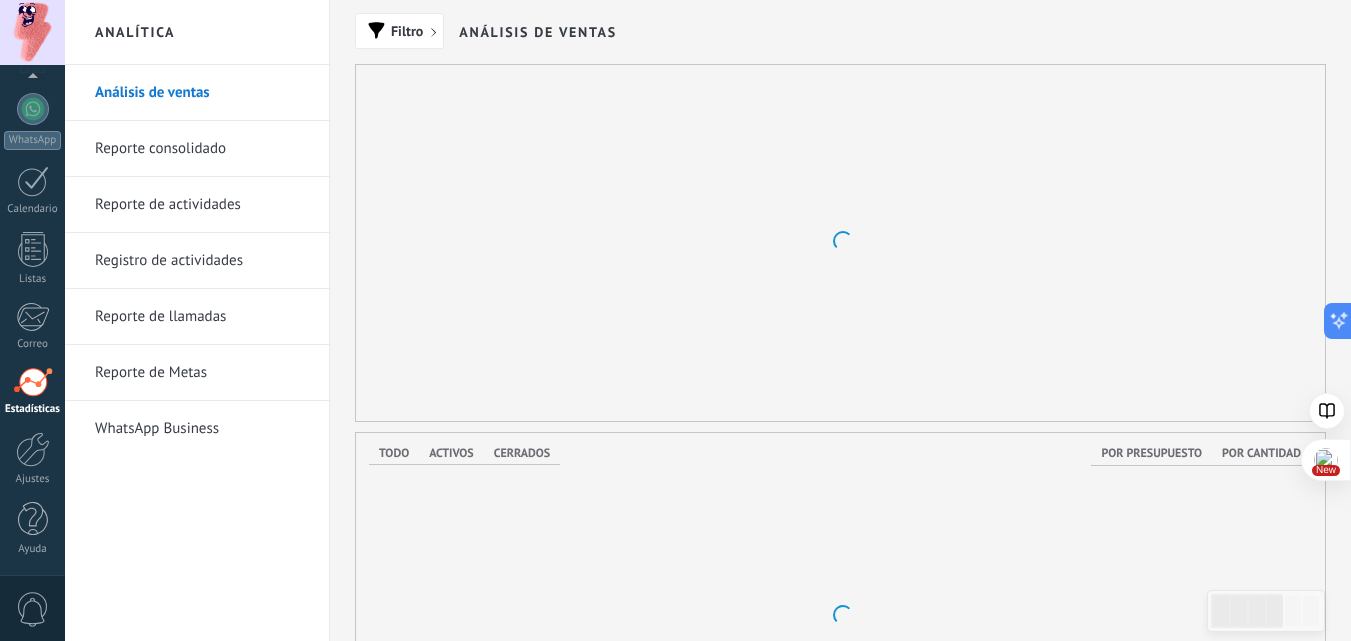 click on "WhatsApp Business" at bounding box center (202, 429) 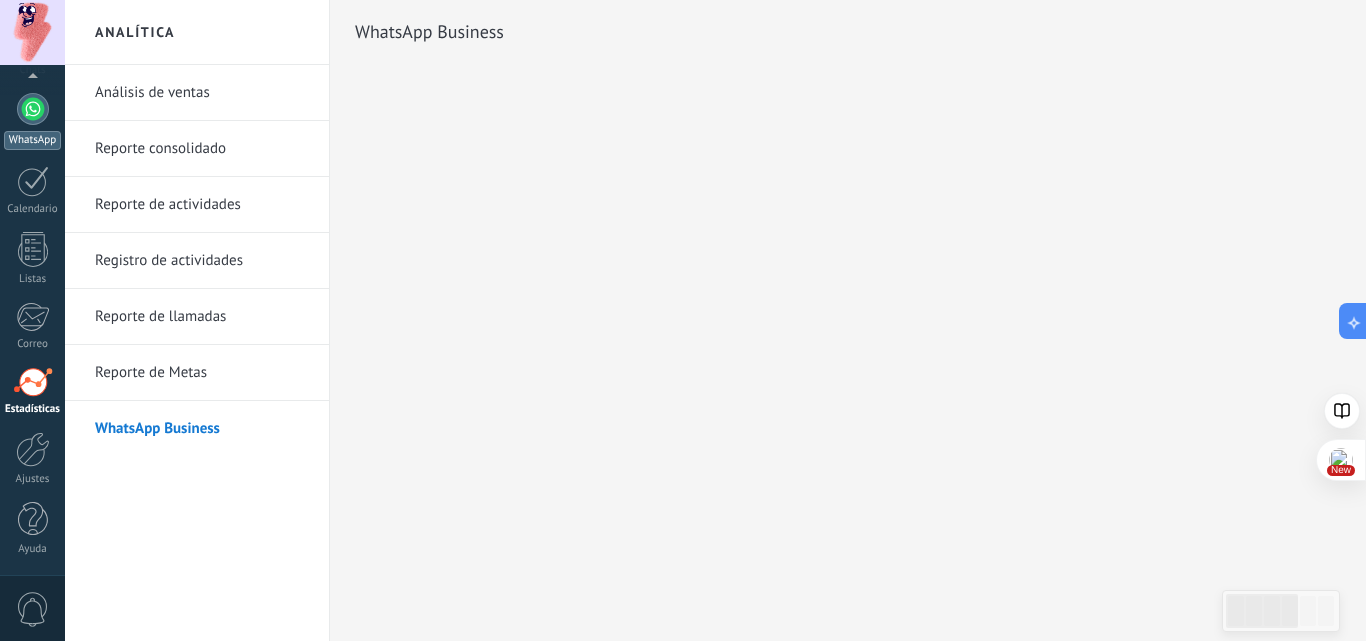 click at bounding box center [33, 109] 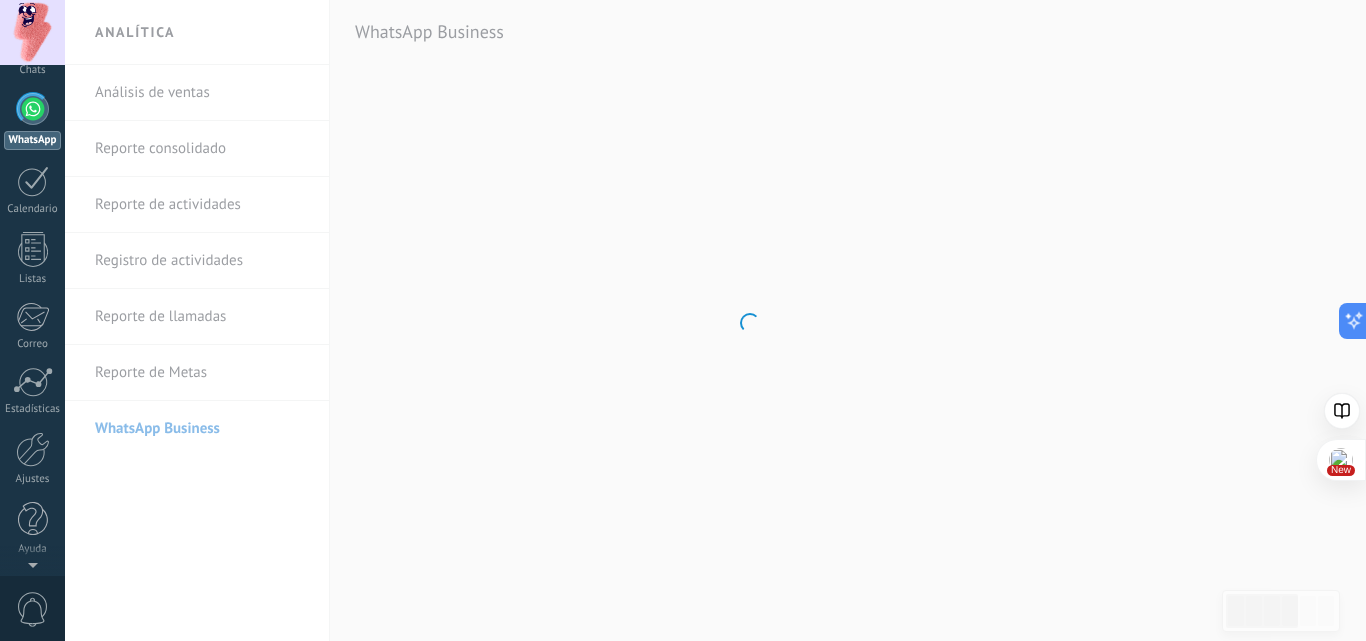 scroll, scrollTop: 0, scrollLeft: 0, axis: both 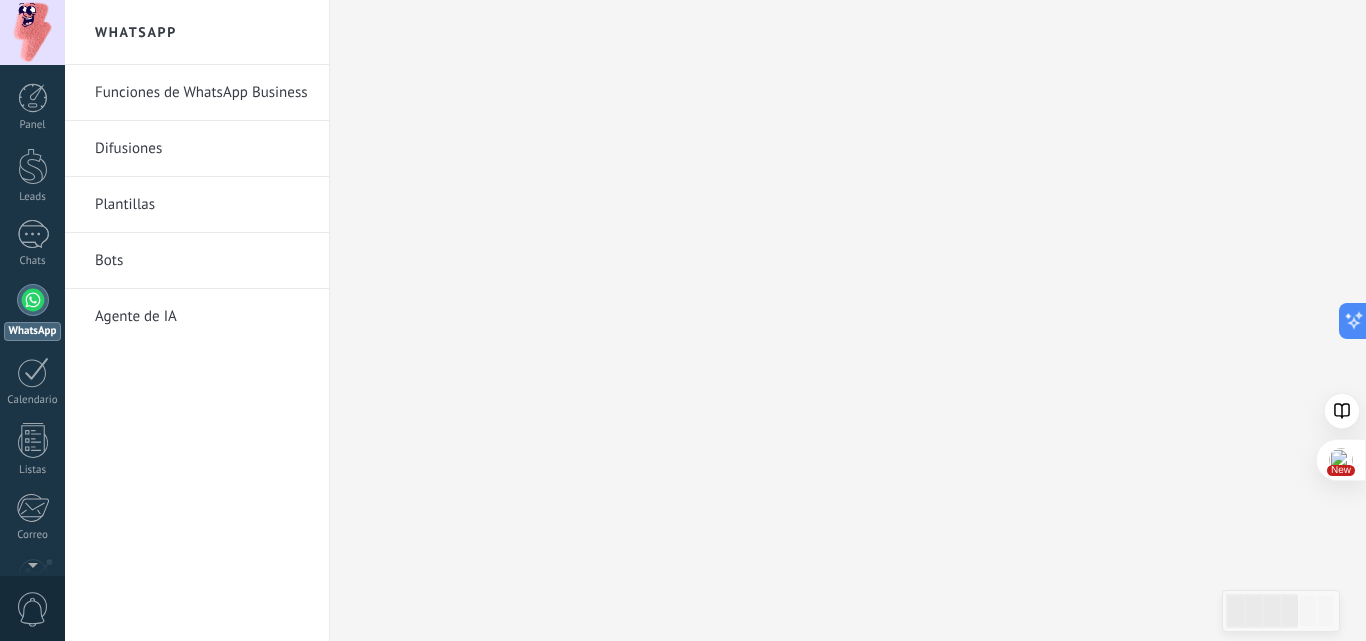 click on "Bots" at bounding box center (202, 261) 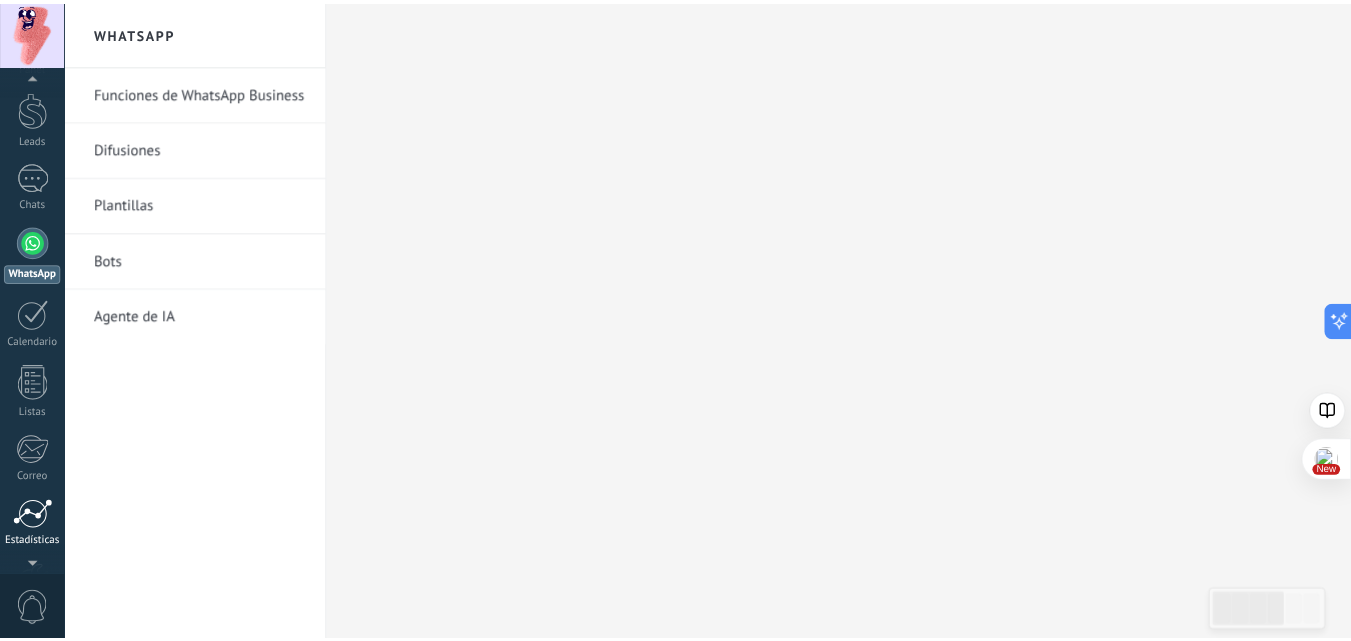 scroll, scrollTop: 191, scrollLeft: 0, axis: vertical 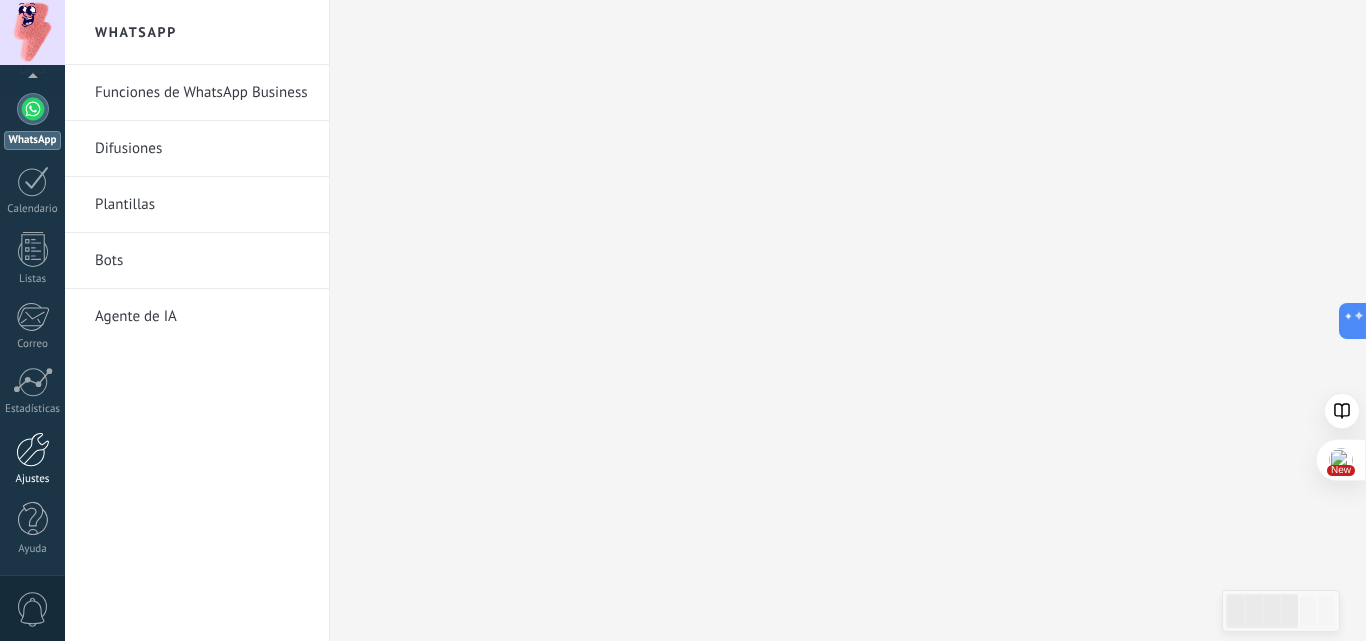 click at bounding box center (33, 449) 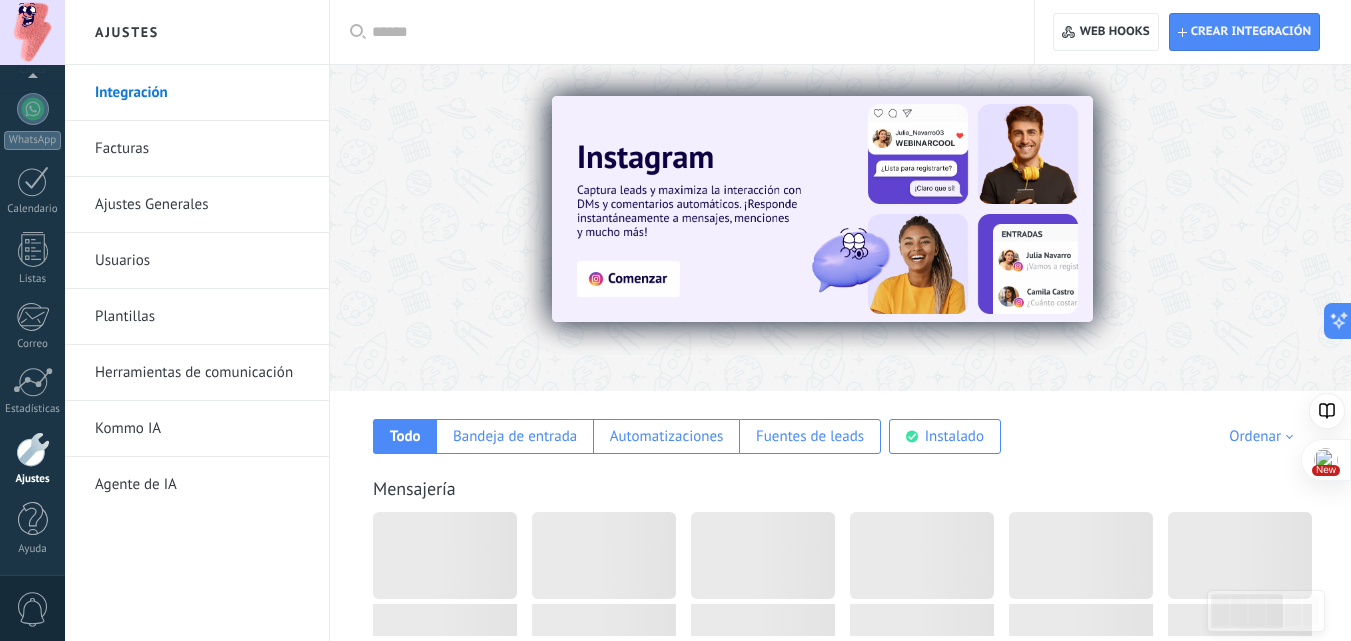 click at bounding box center [822, 209] 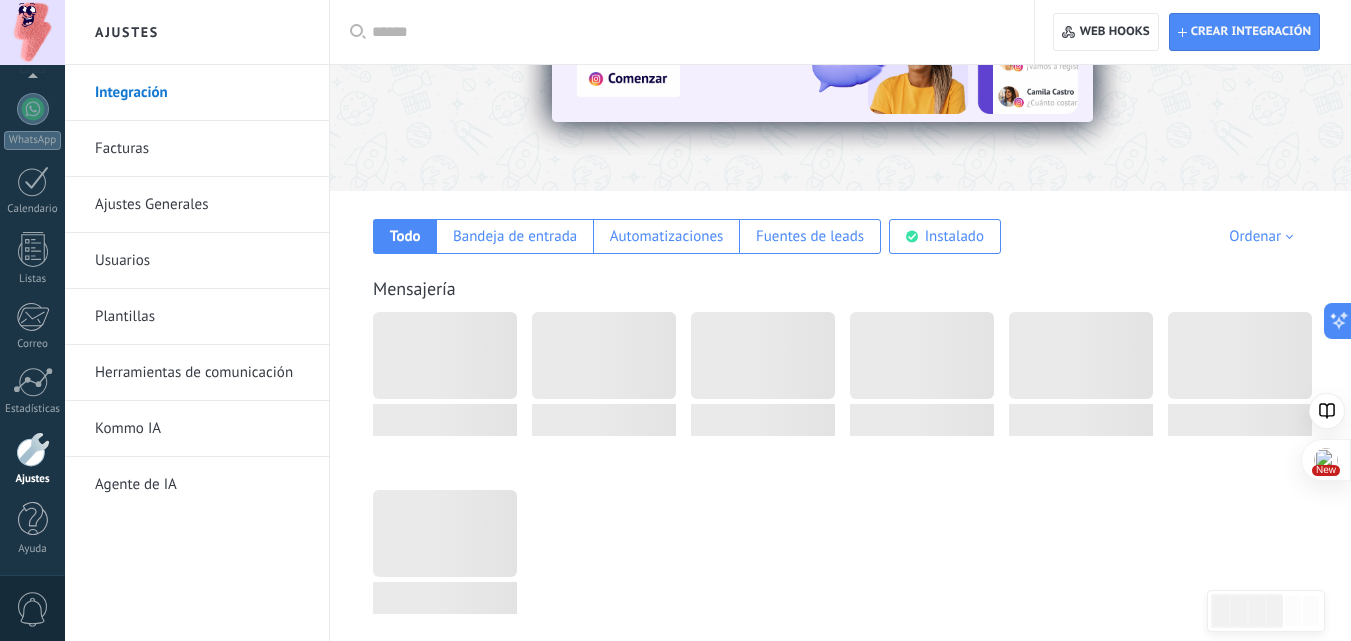scroll, scrollTop: 0, scrollLeft: 0, axis: both 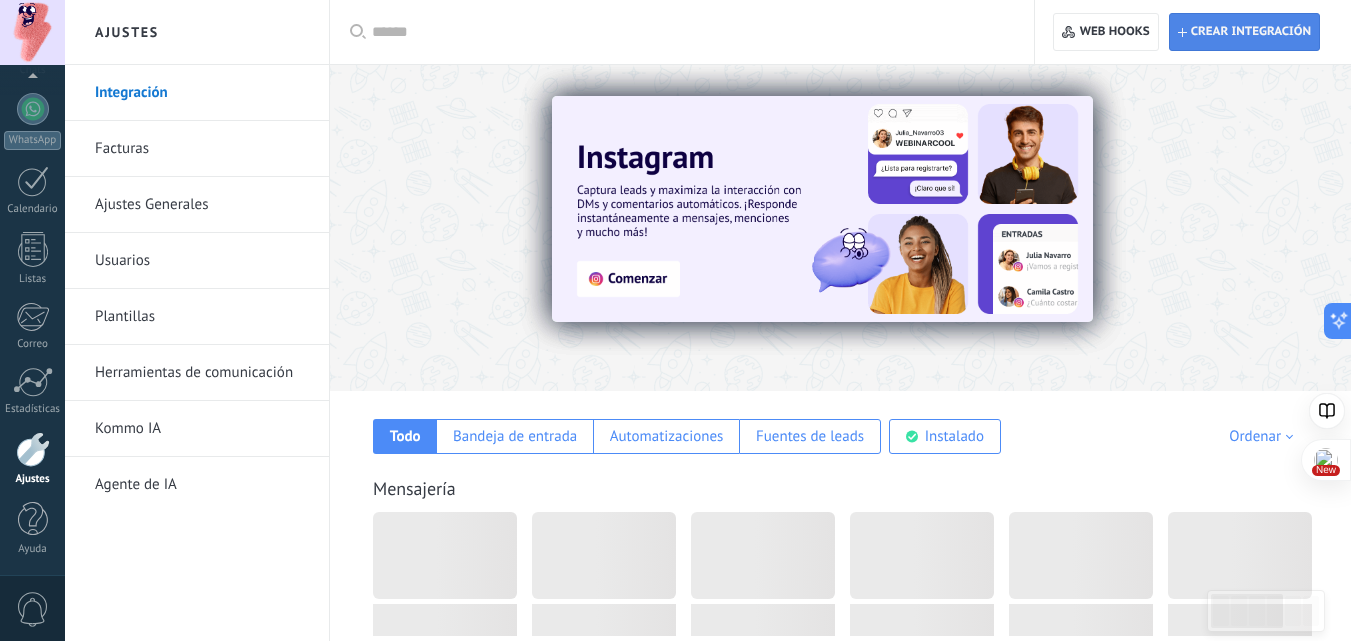 click on "Crear integración" at bounding box center (1251, 32) 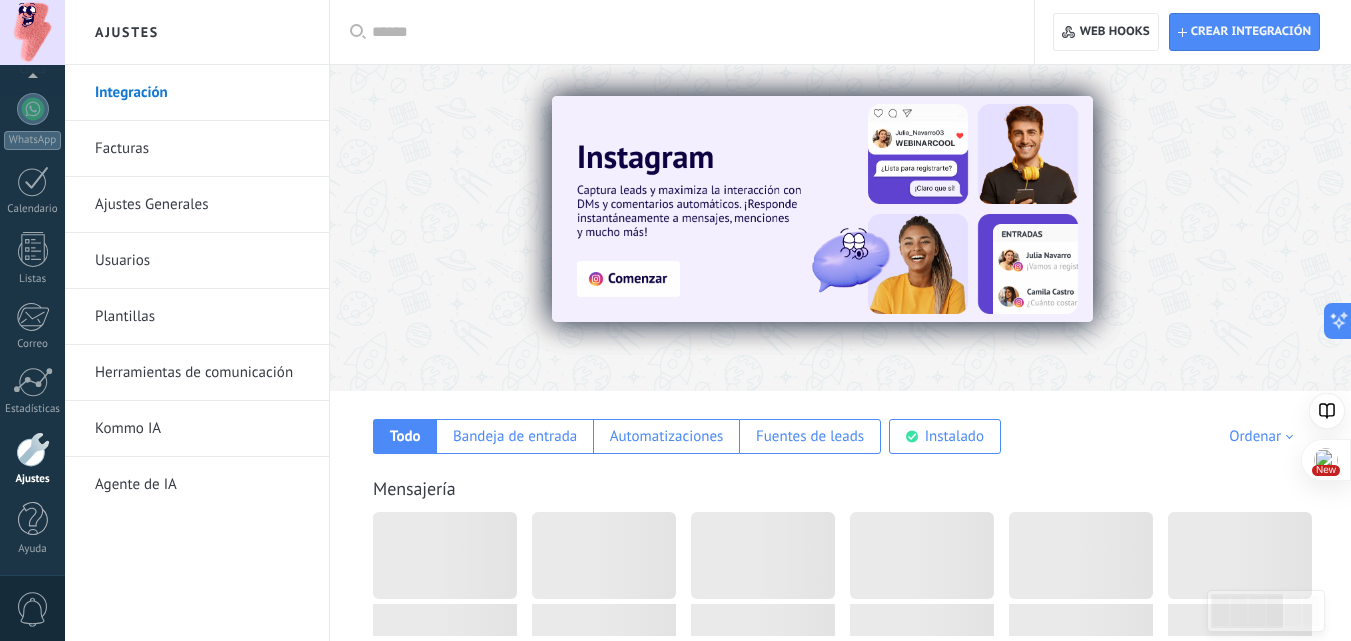 click at bounding box center [822, 209] 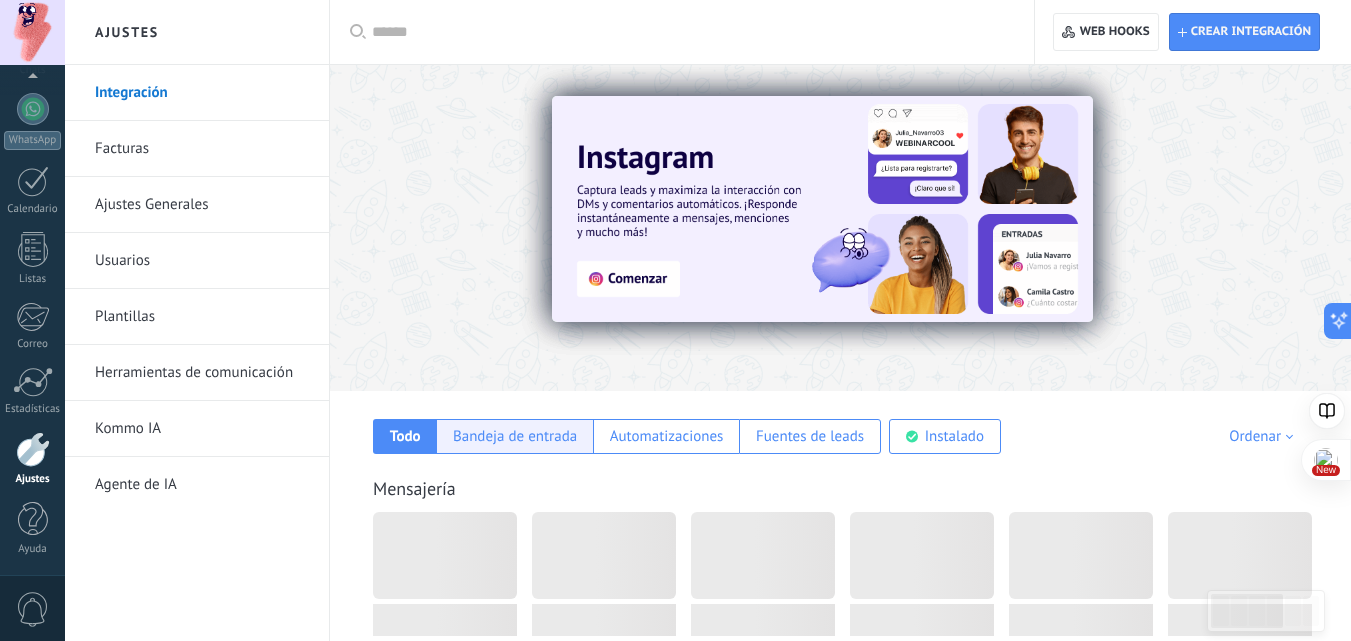 click on "Bandeja de entrada" at bounding box center (515, 436) 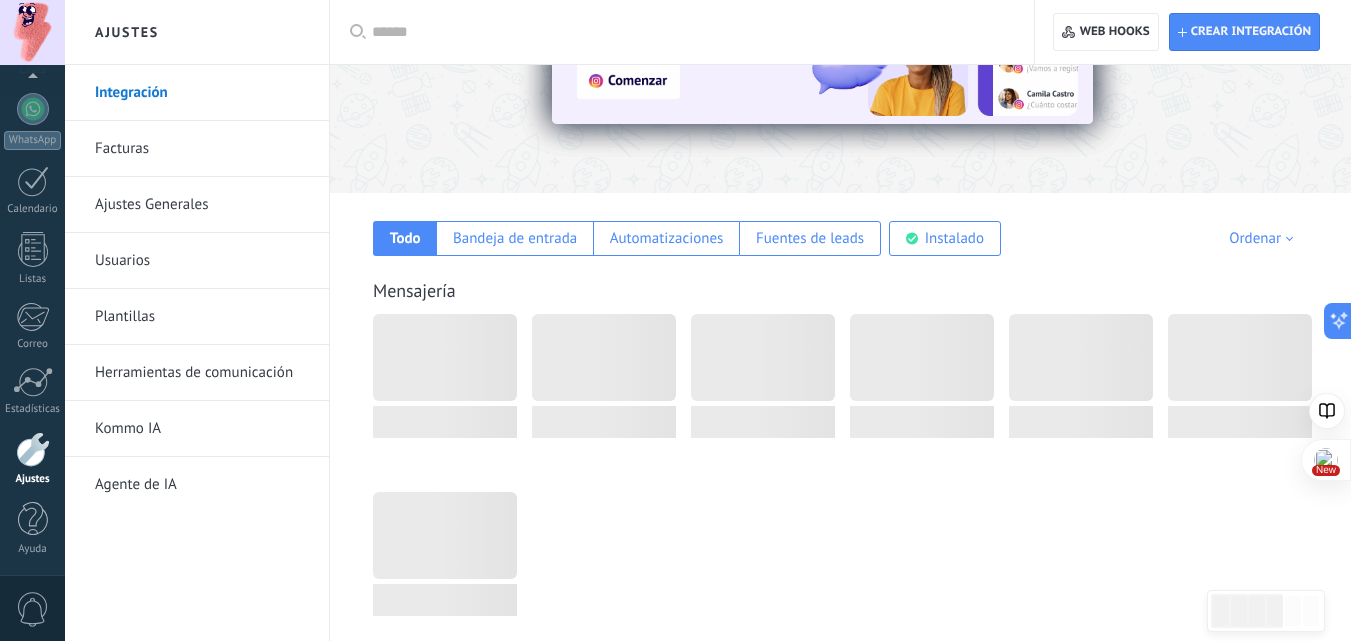 scroll, scrollTop: 200, scrollLeft: 0, axis: vertical 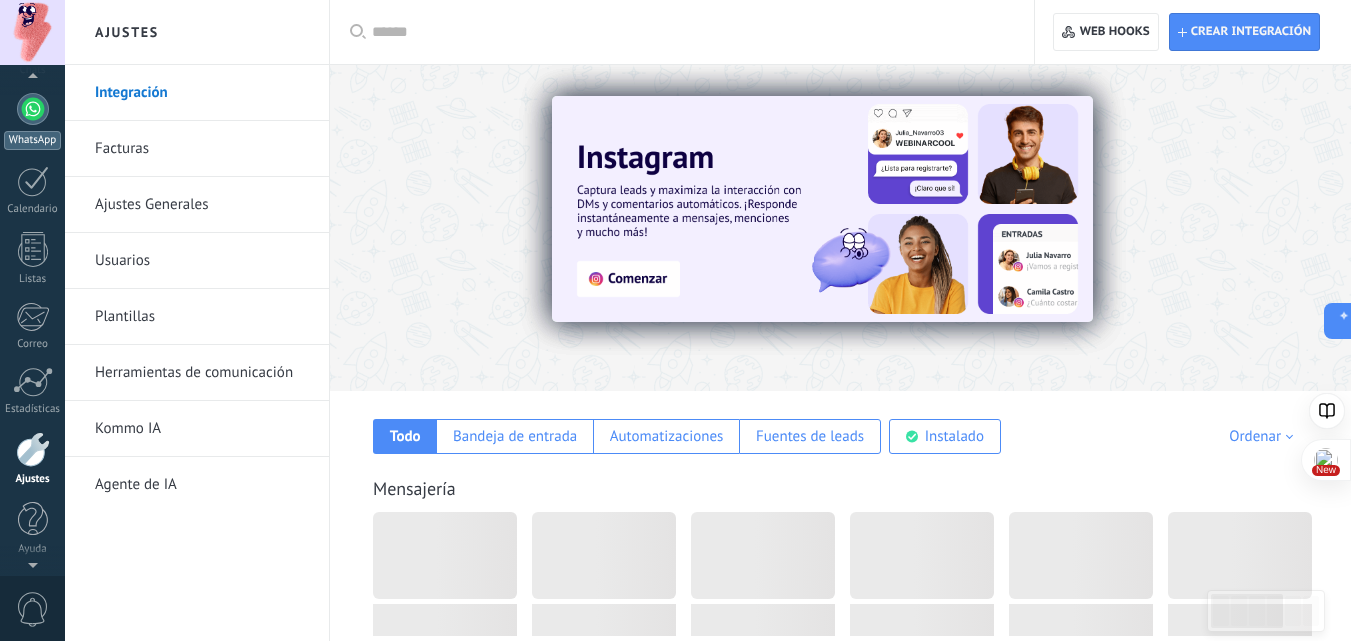 click at bounding box center (33, 109) 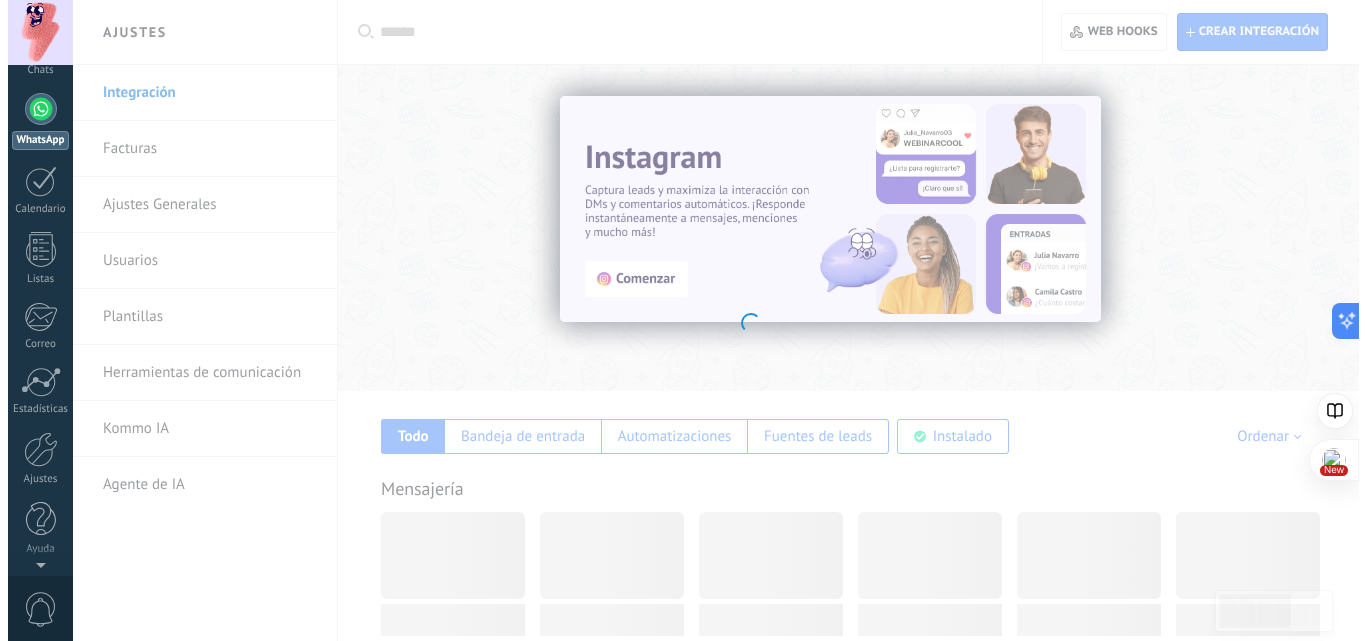 scroll, scrollTop: 0, scrollLeft: 0, axis: both 